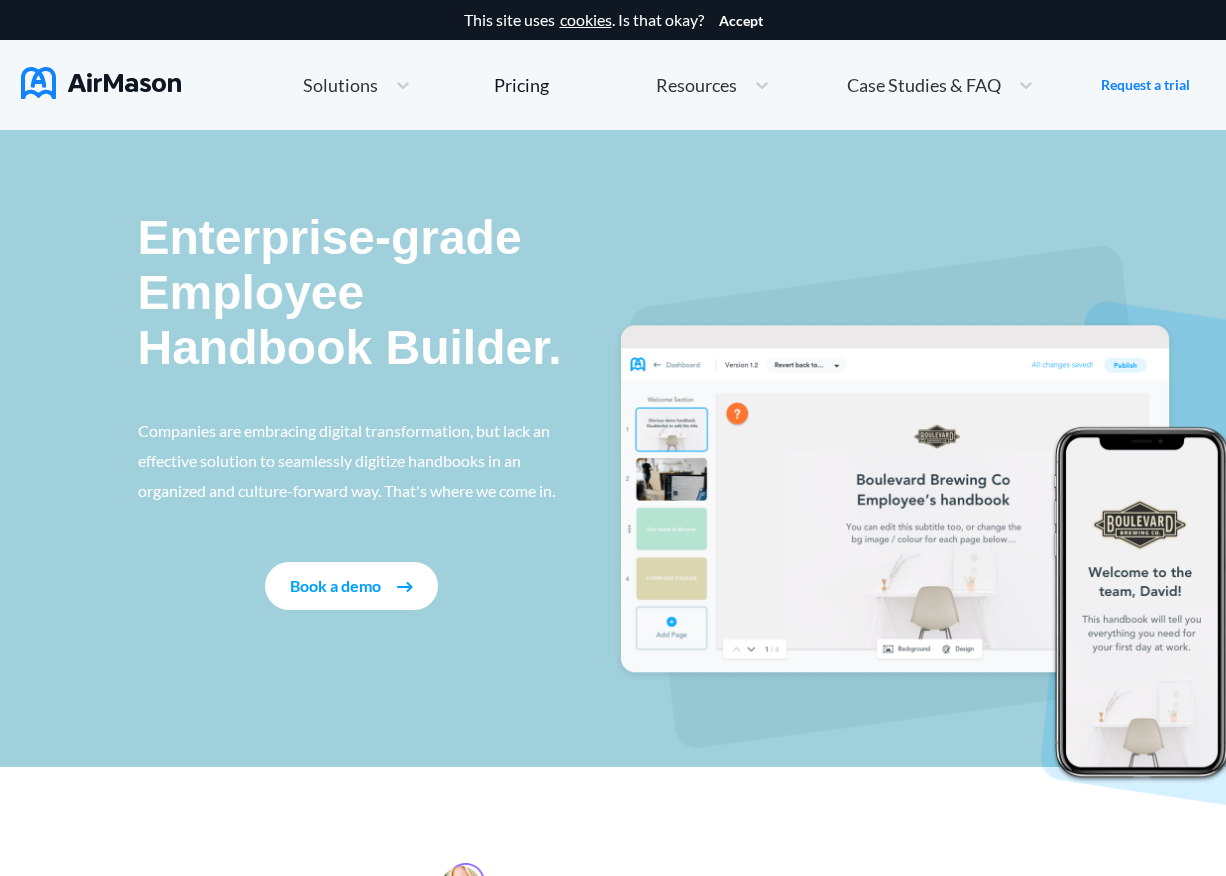 scroll, scrollTop: 0, scrollLeft: 0, axis: both 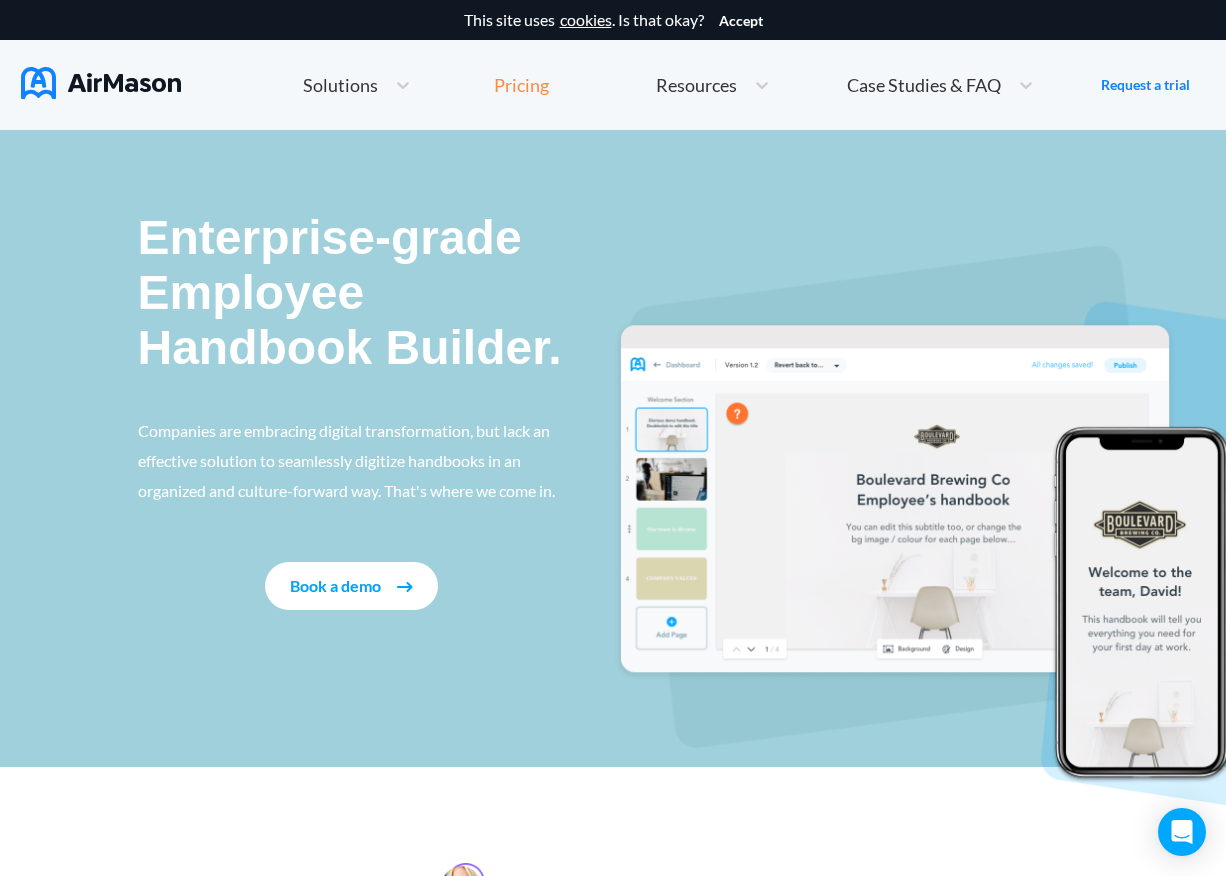 click on "Pricing" at bounding box center (521, 85) 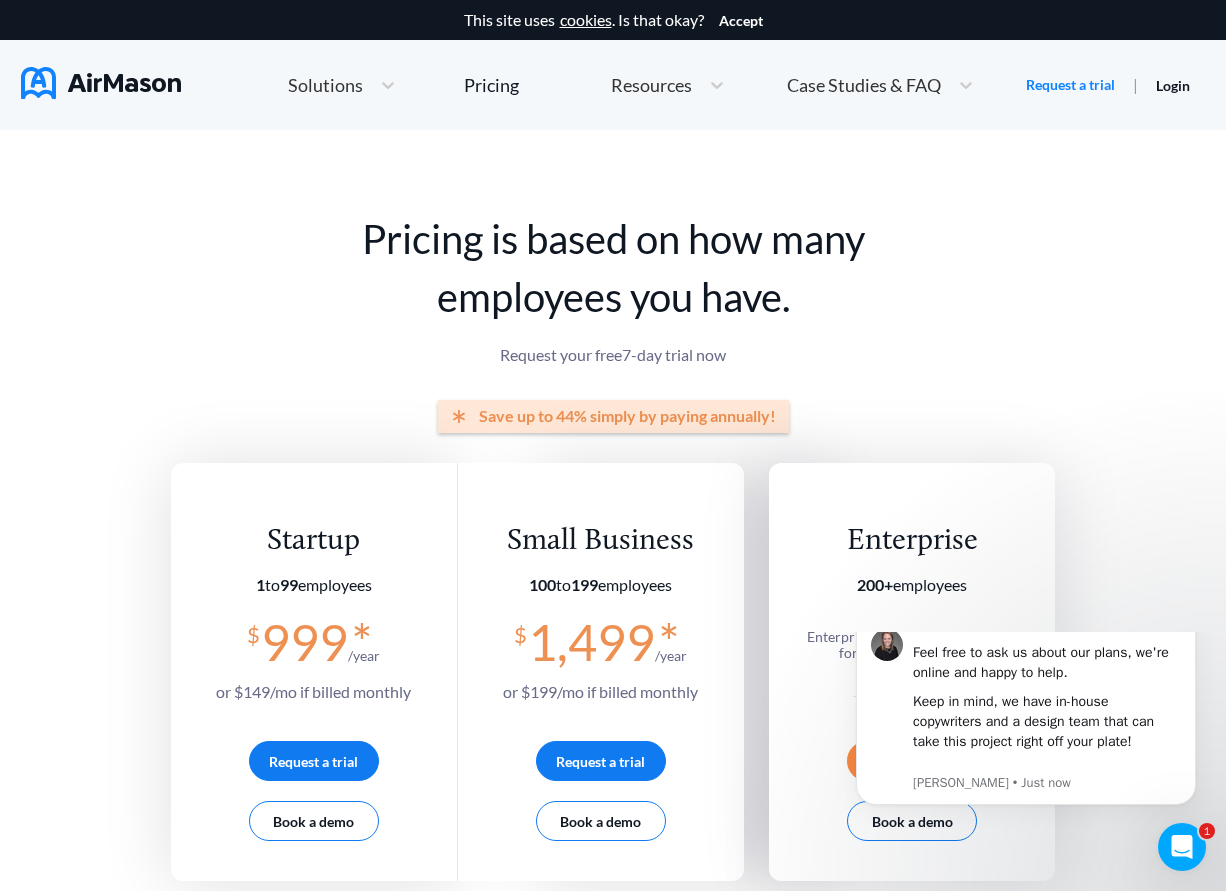 scroll, scrollTop: 0, scrollLeft: 0, axis: both 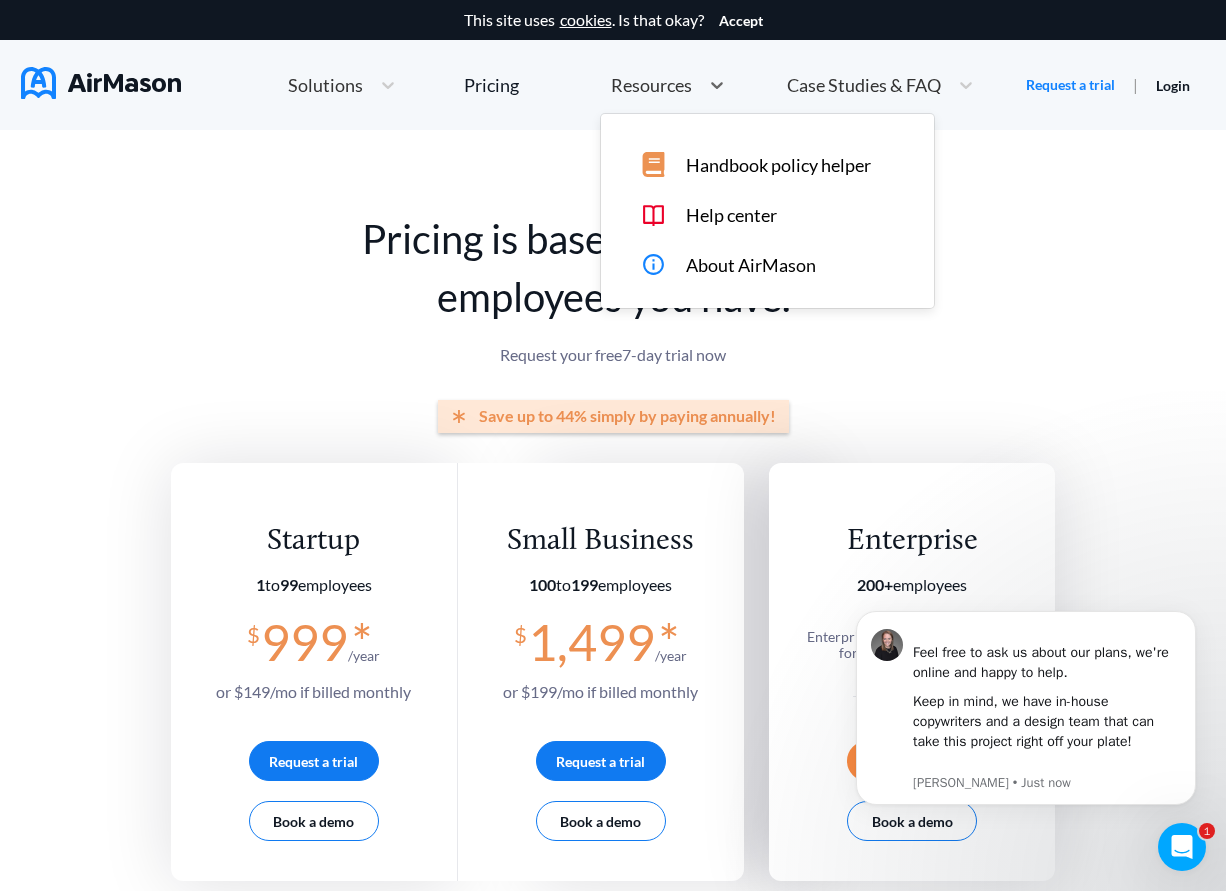 click on "Resources" at bounding box center (651, 85) 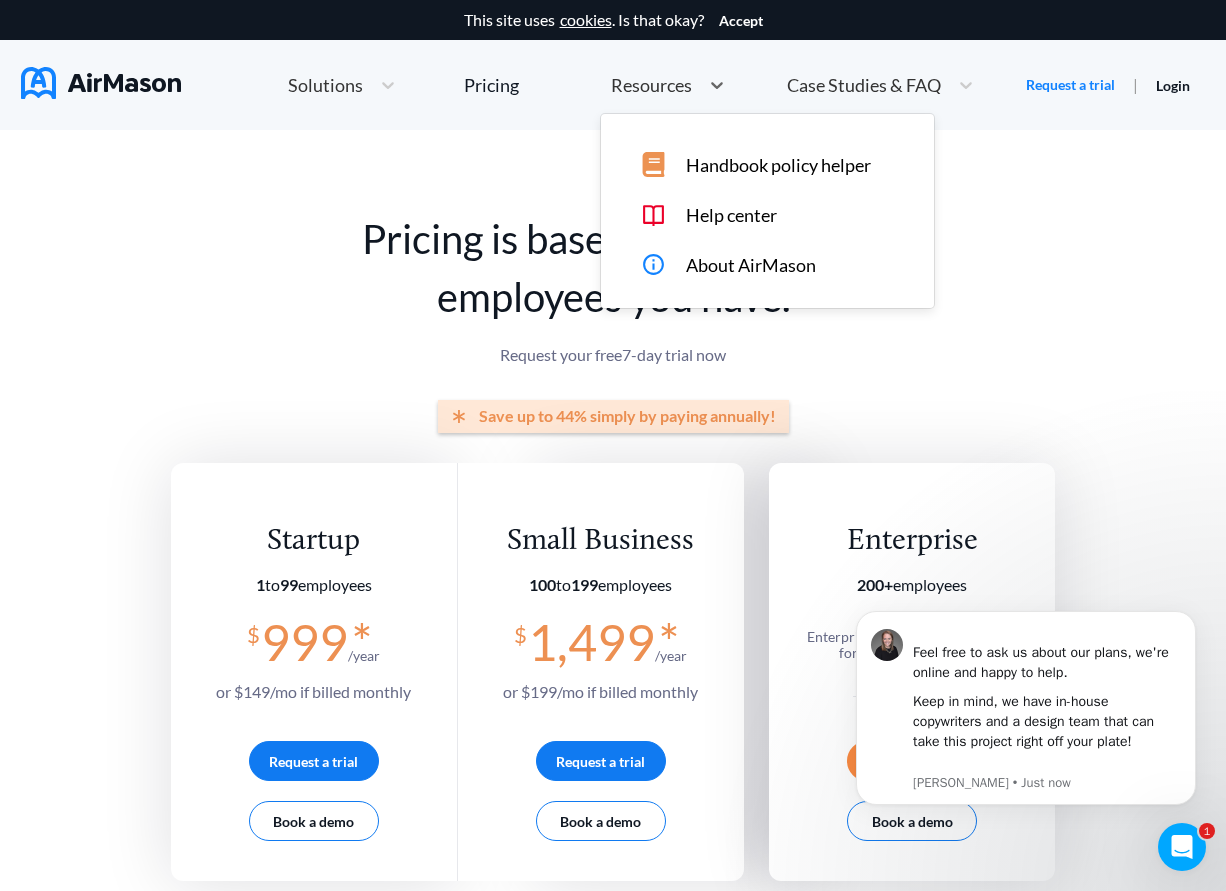 click on "Handbook policy helper" at bounding box center [778, 165] 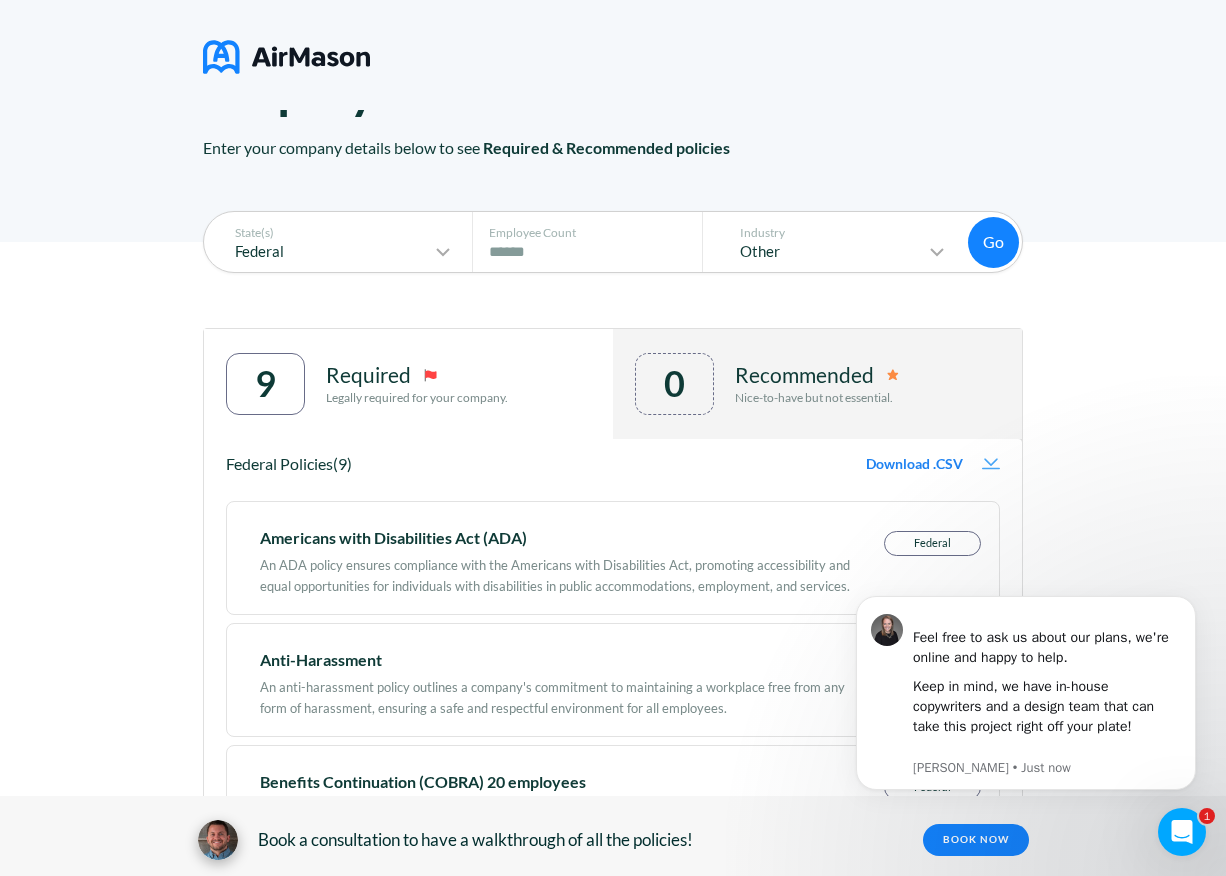 scroll, scrollTop: 0, scrollLeft: 0, axis: both 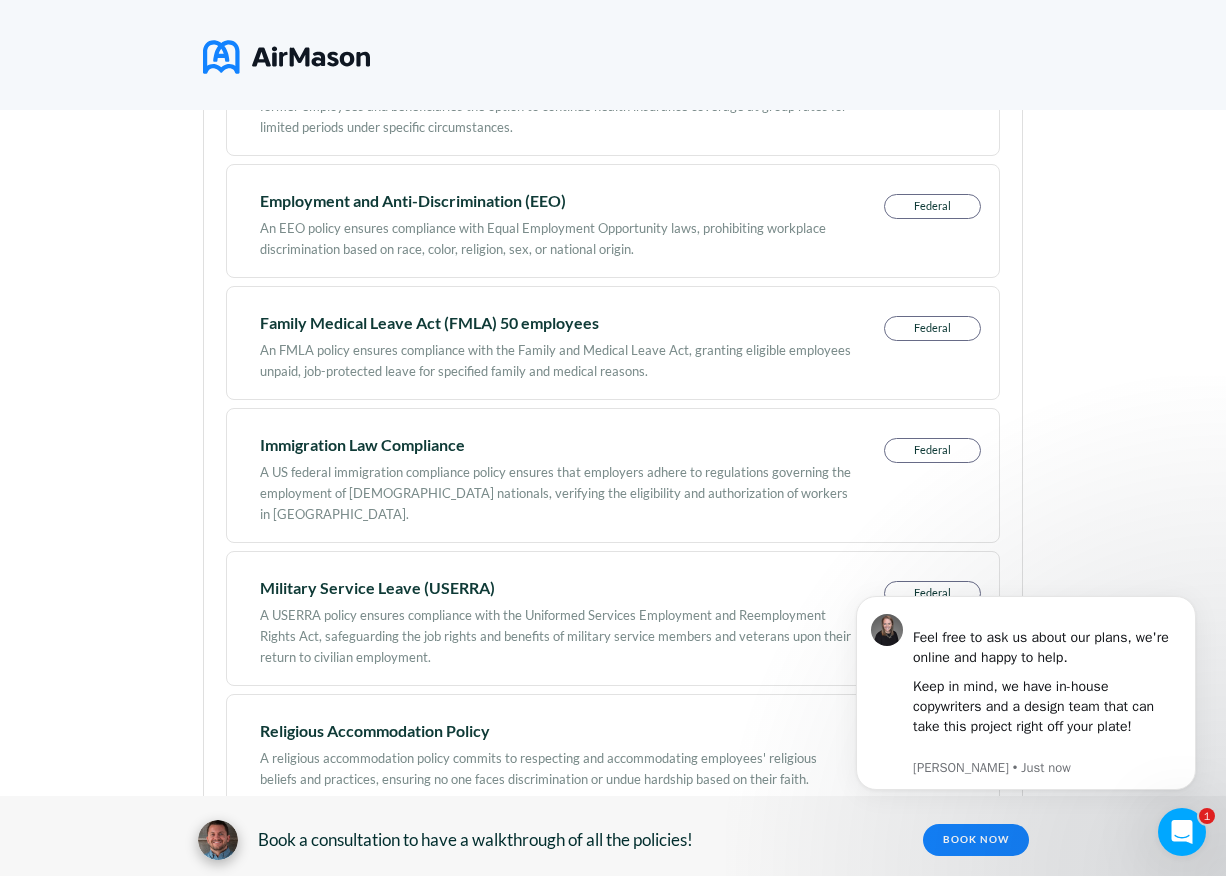 click on "Federal" at bounding box center (932, 328) 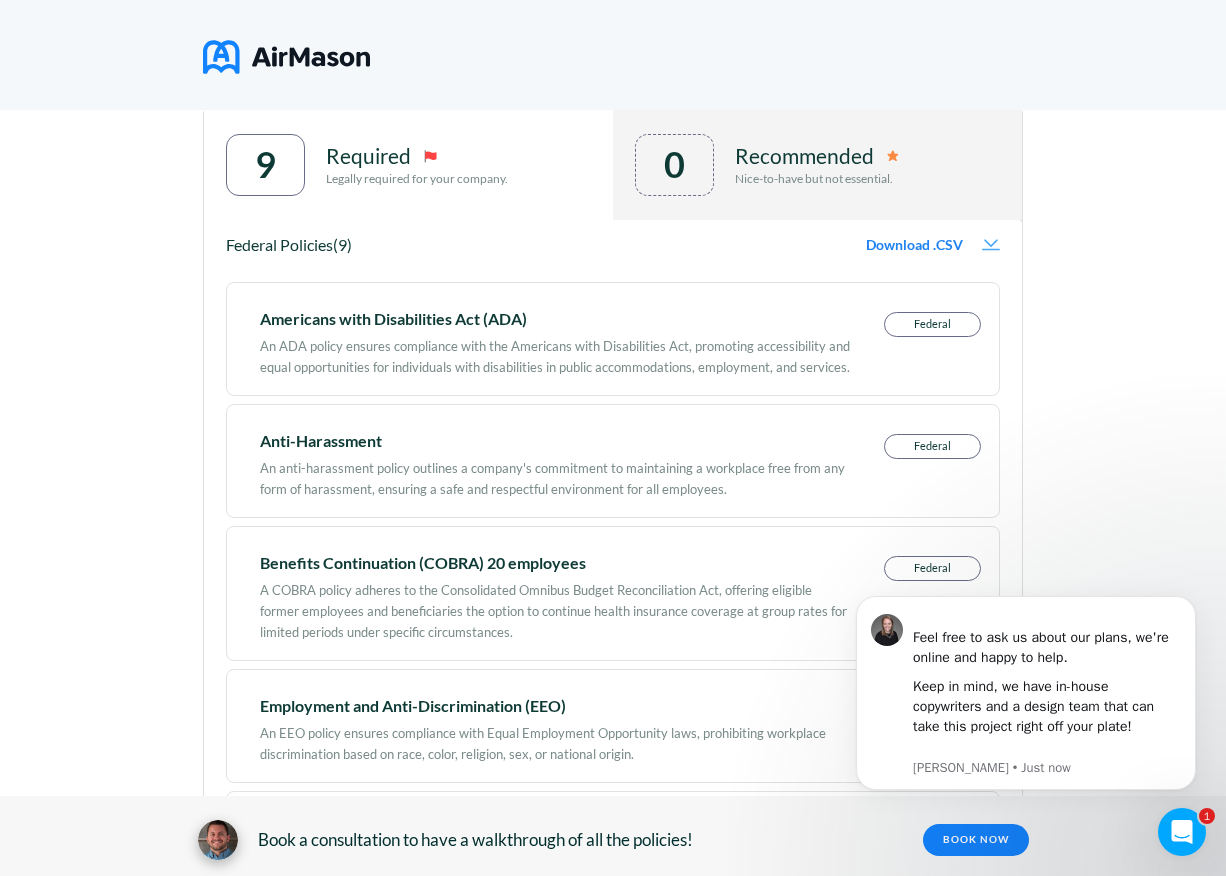scroll, scrollTop: 0, scrollLeft: 0, axis: both 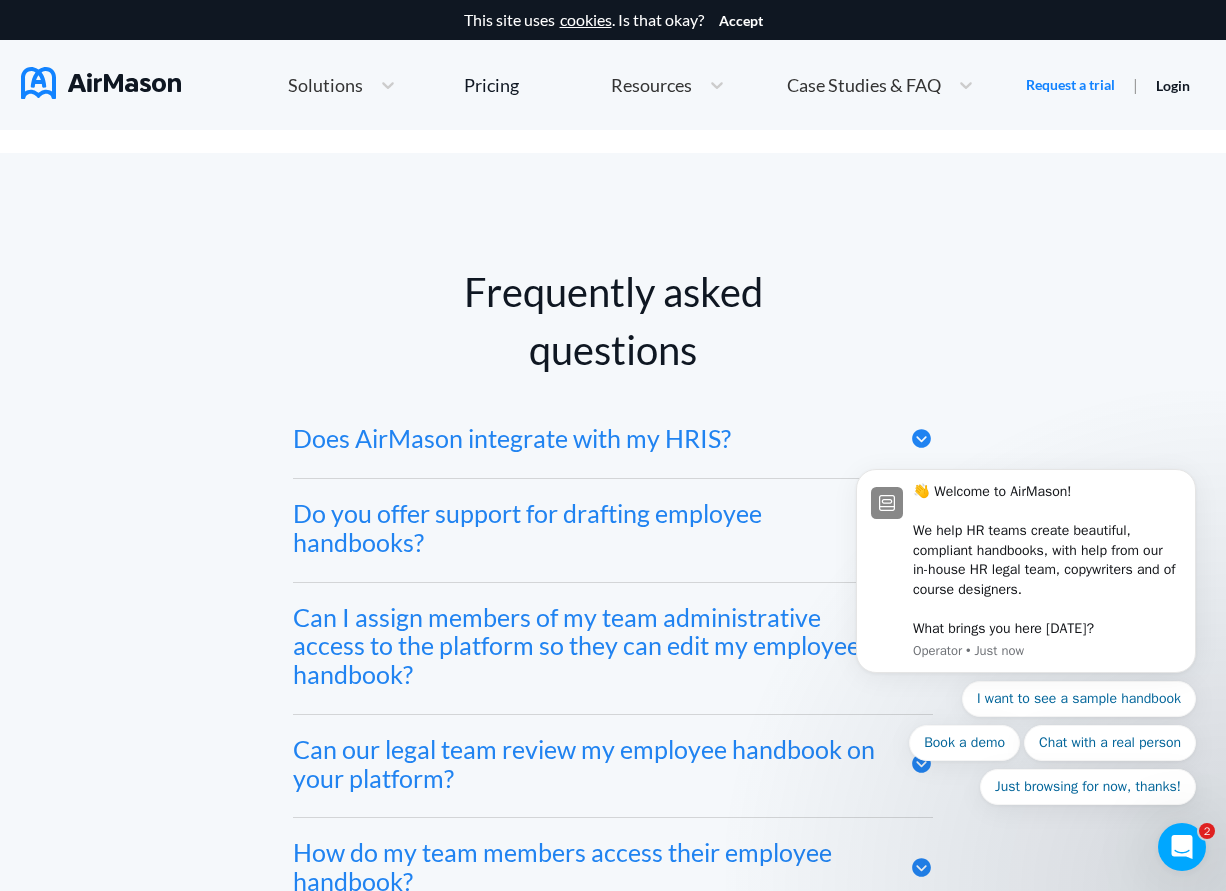 click on "👋 Welcome to AirMason! We help HR teams create beautiful, compliant handbooks, with help from our in-house HR legal team, copywriters and of course designers. What brings you here today? Operator • Just now I want to see a sample handbook Book a demo Chat with a real person Just browsing for now, thanks!" at bounding box center (1026, 578) 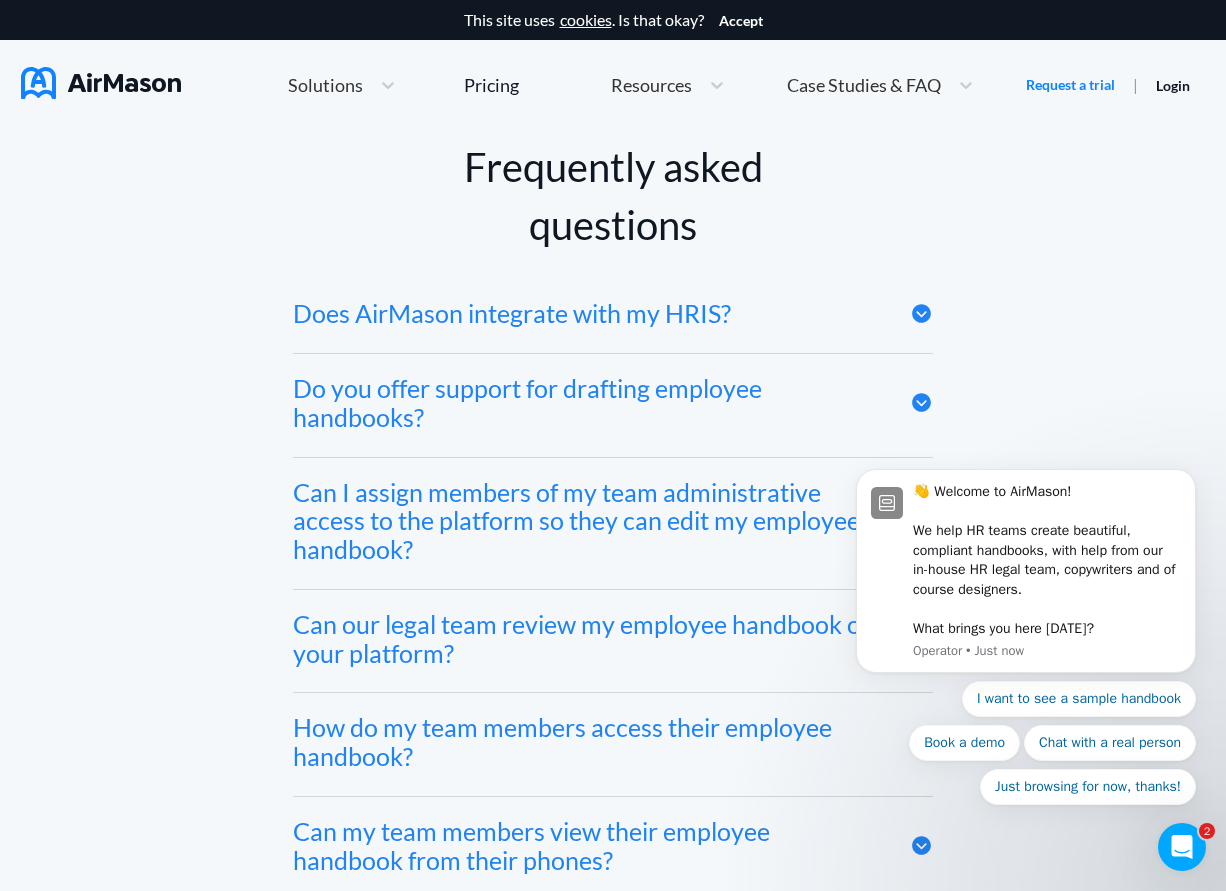 scroll, scrollTop: 9534, scrollLeft: 0, axis: vertical 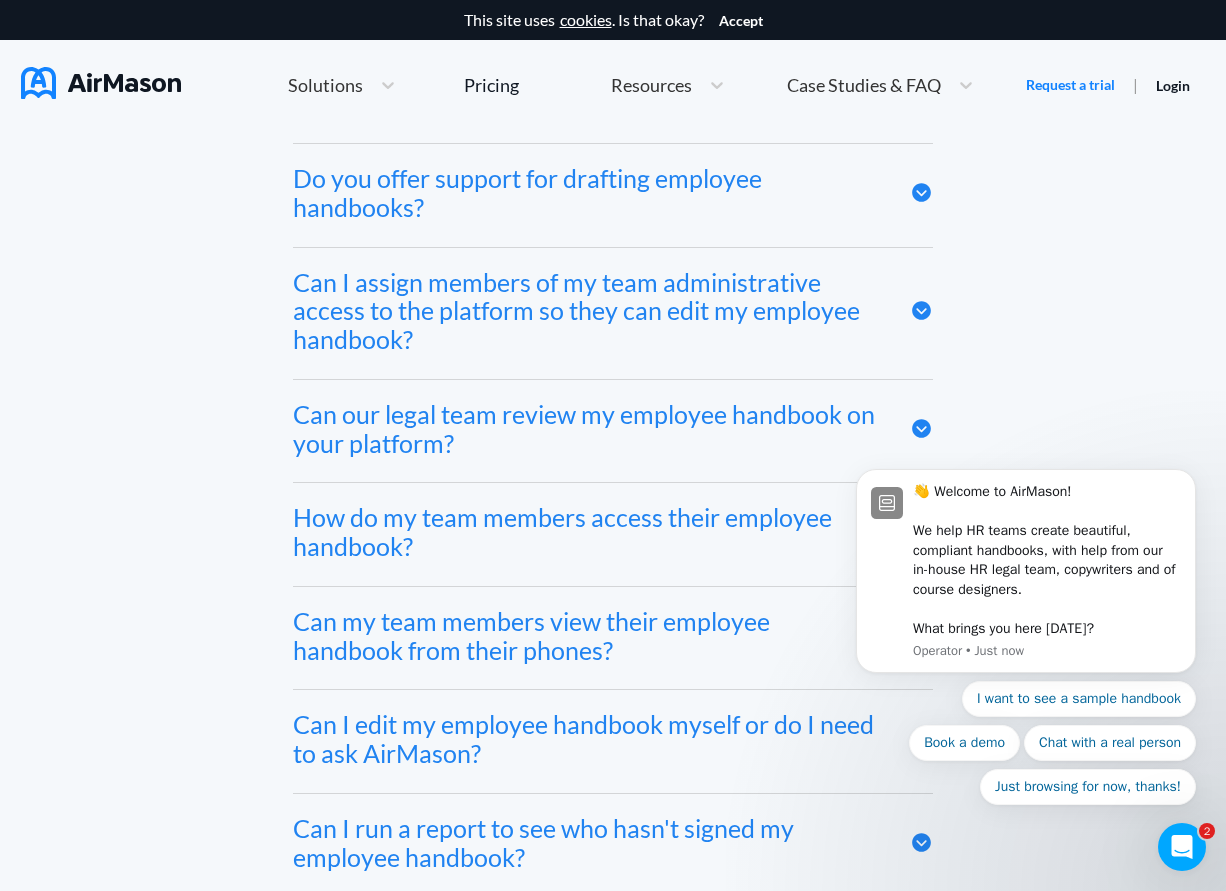 drag, startPoint x: 397, startPoint y: 418, endPoint x: 266, endPoint y: 285, distance: 186.68155 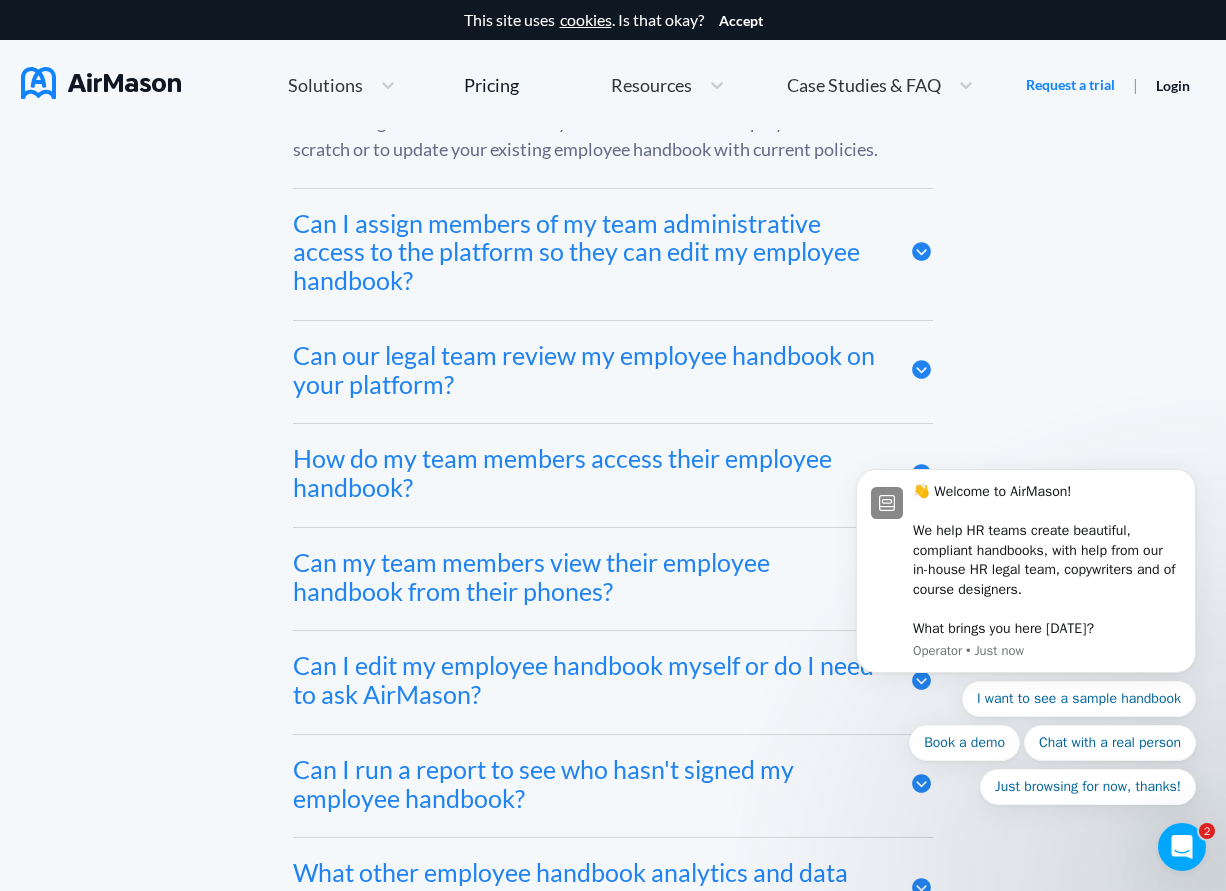 scroll, scrollTop: 9685, scrollLeft: 0, axis: vertical 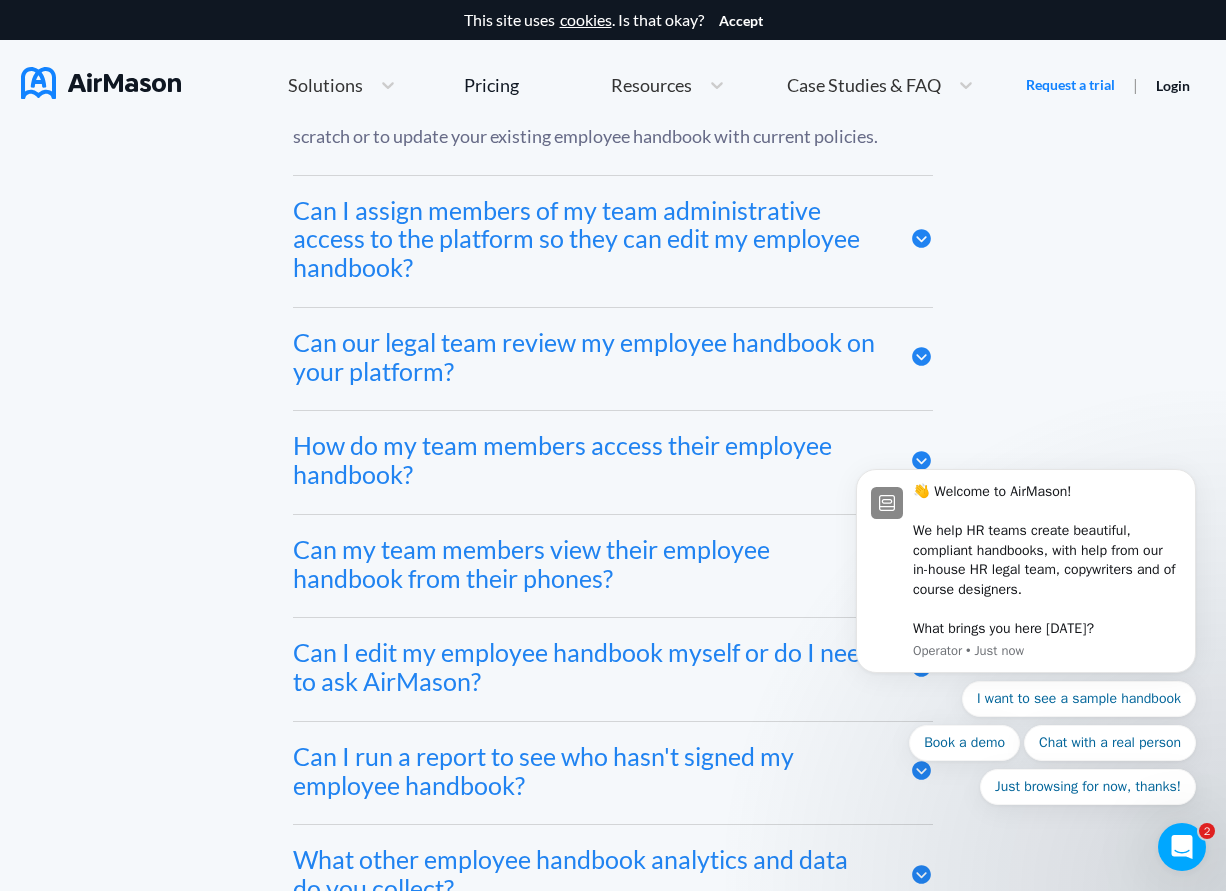 click 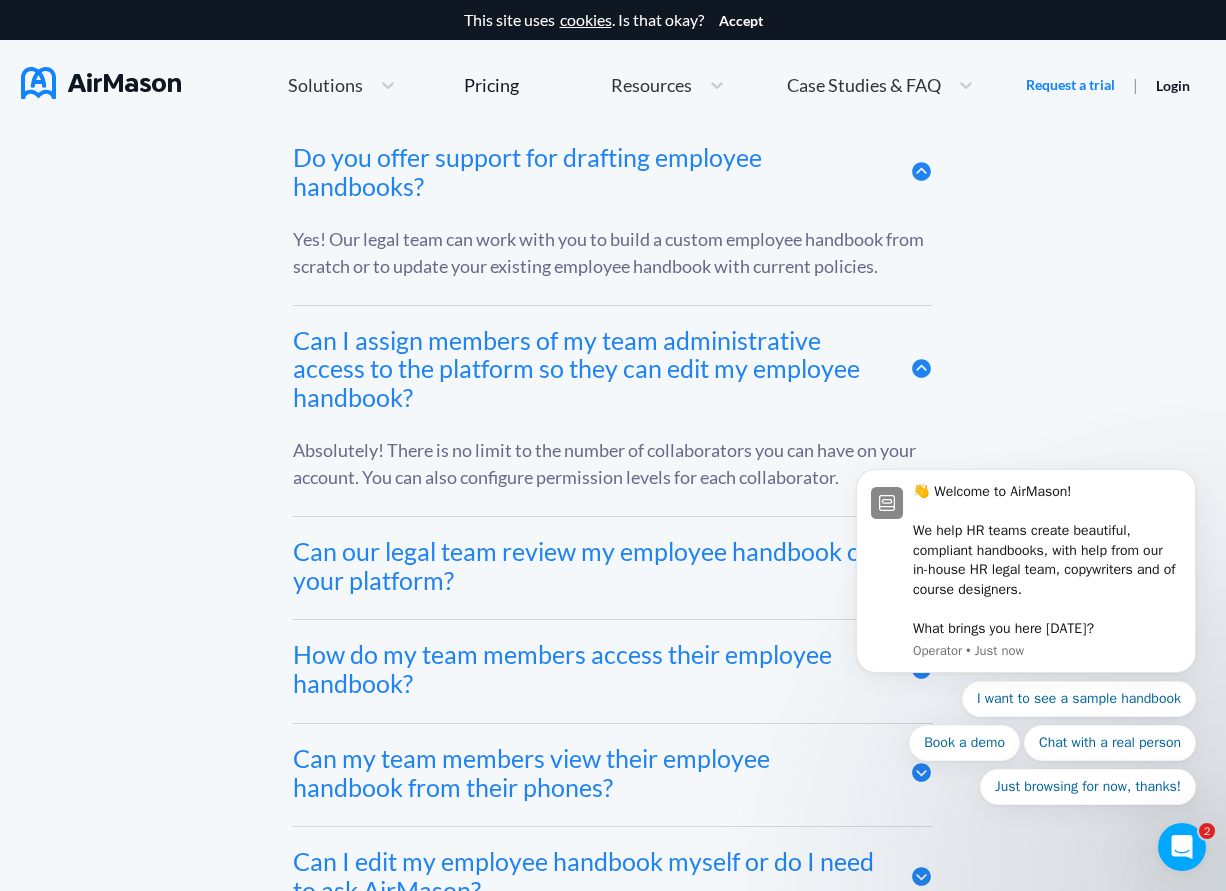 scroll, scrollTop: 9568, scrollLeft: 0, axis: vertical 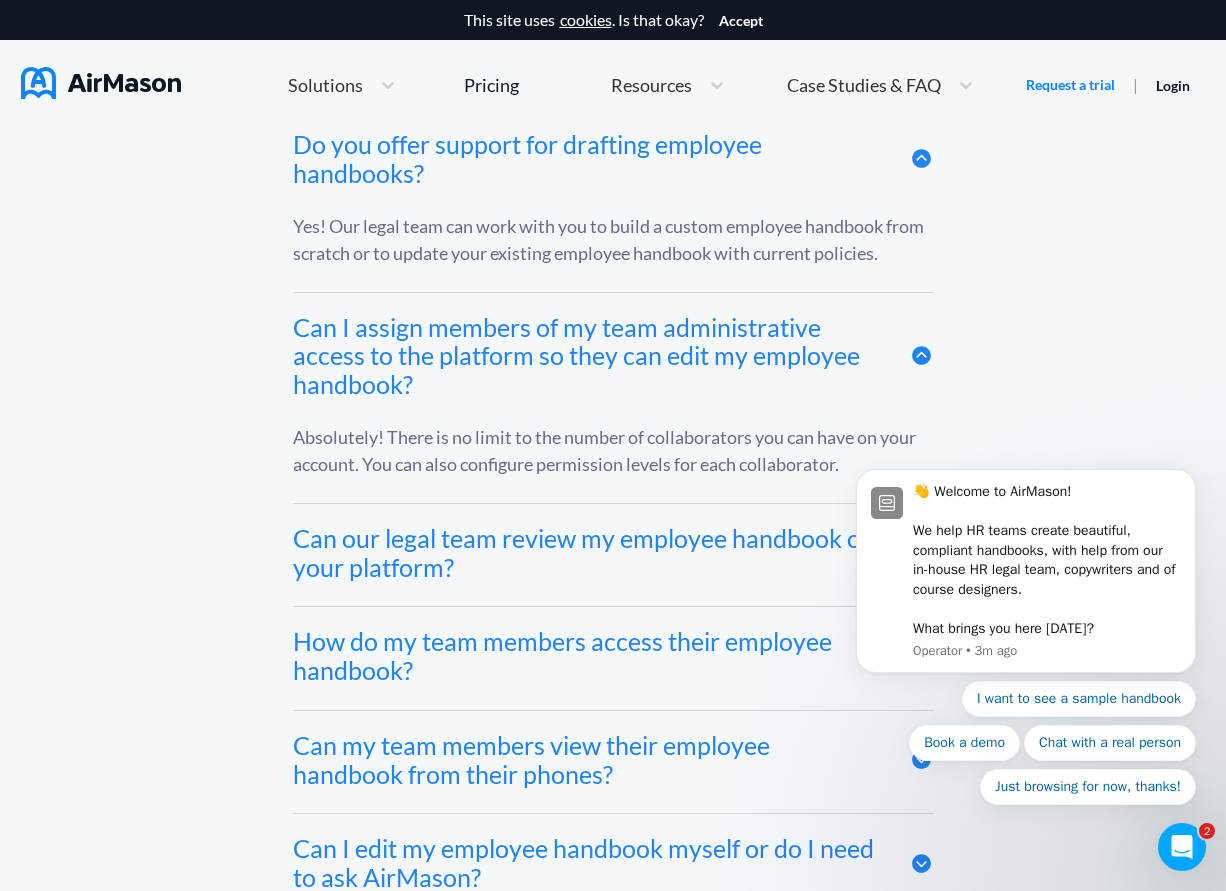 click on "Can our legal team review my employee handbook on your platform?" at bounding box center (586, 553) 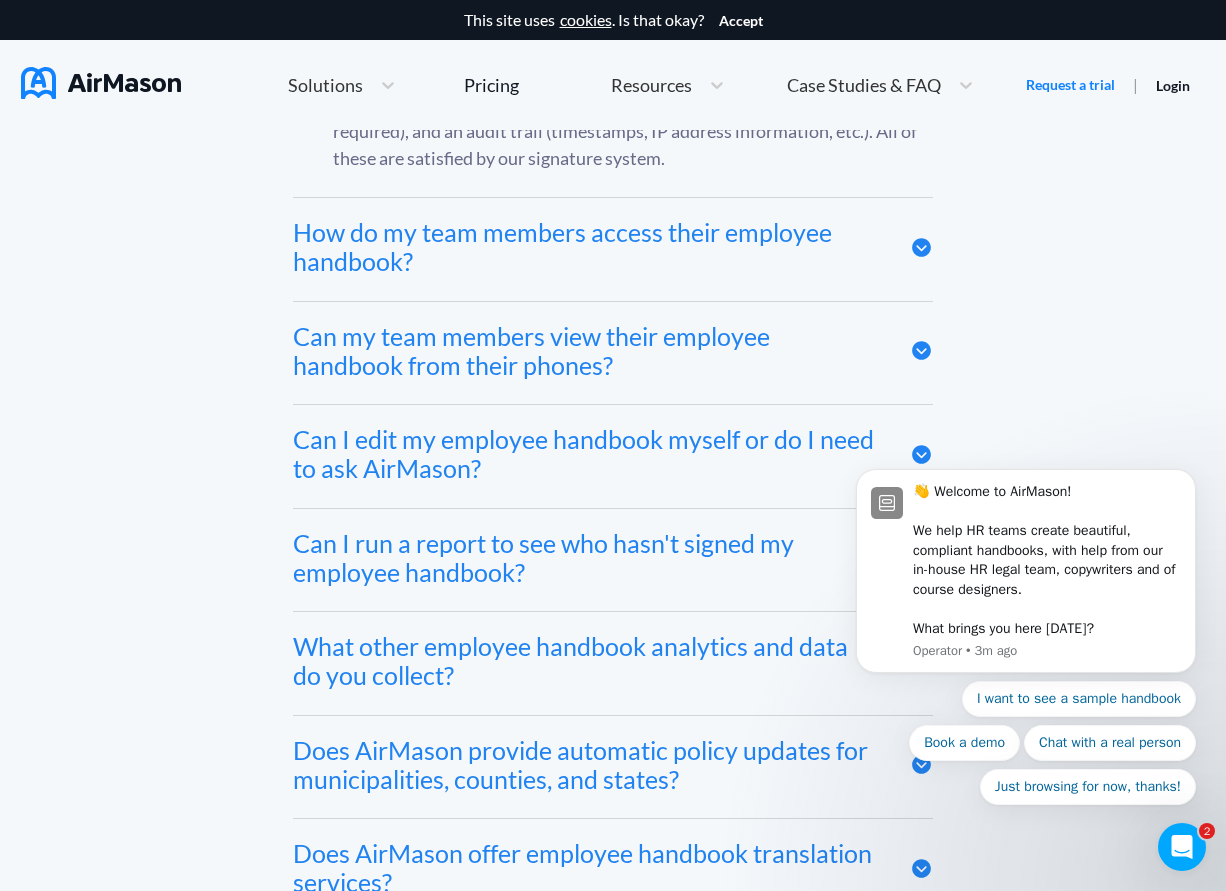 scroll, scrollTop: 10360, scrollLeft: 0, axis: vertical 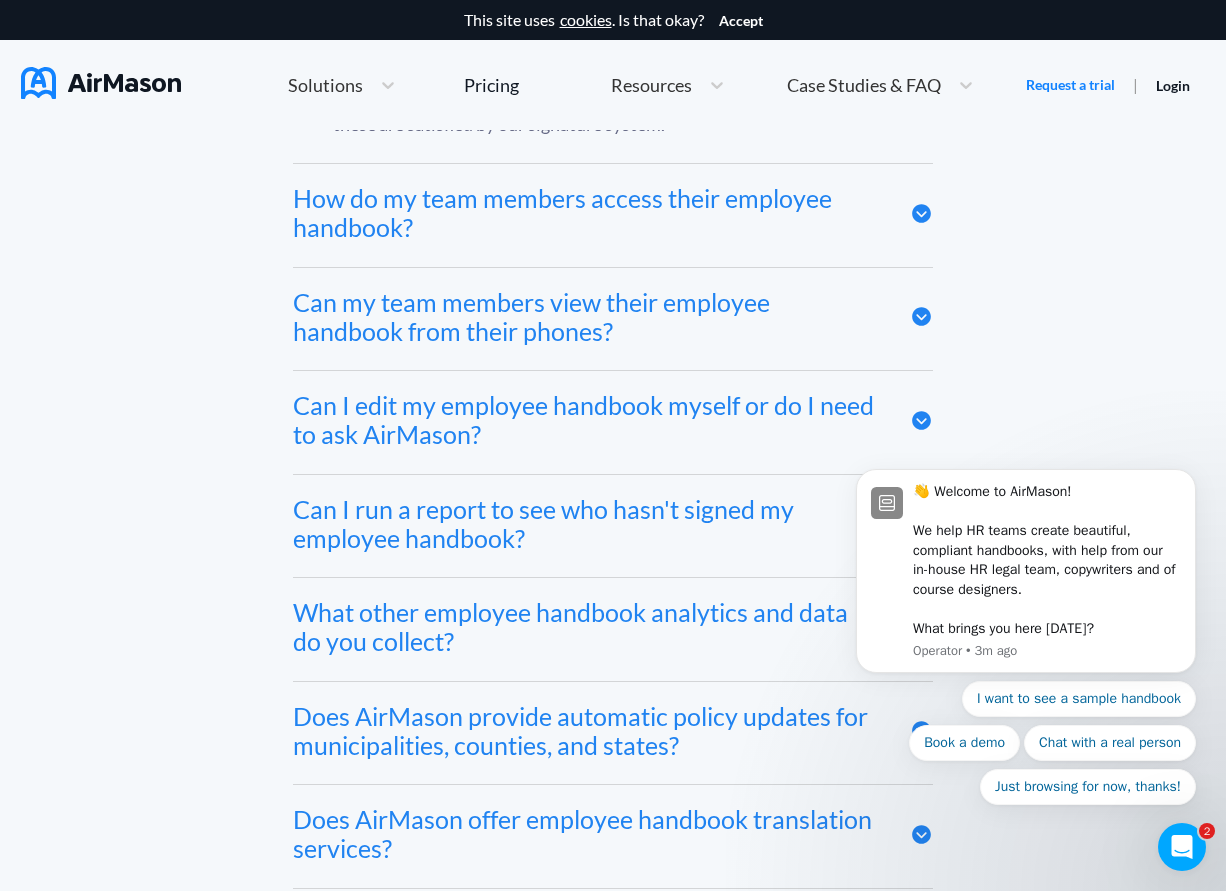 click 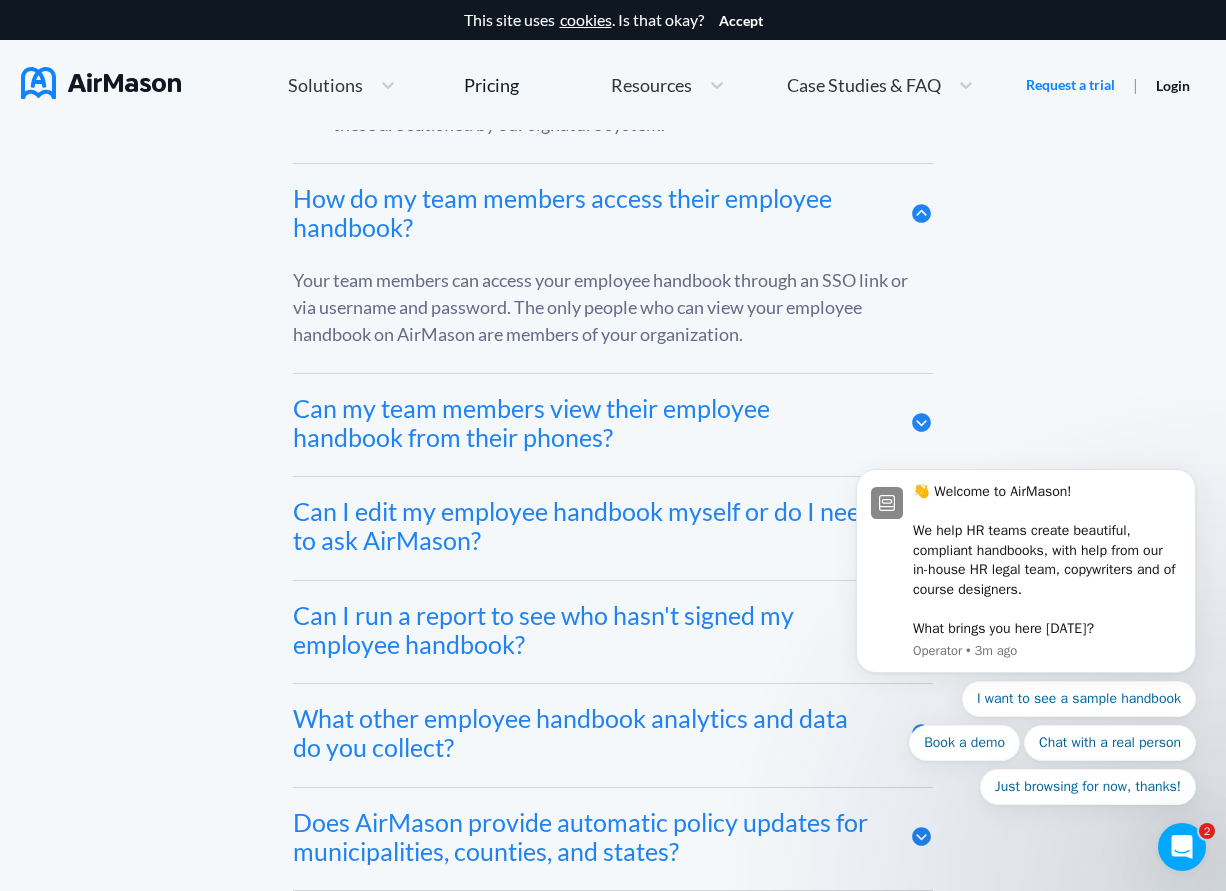 click on "👋 Welcome to AirMason! We help HR teams create beautiful, compliant handbooks, with help from our in-house HR legal team, copywriters and of course designers. What brings you here today? Operator • 3m ago I want to see a sample handbook Book a demo Chat with a real person Just browsing for now, thanks!" at bounding box center (1026, 578) 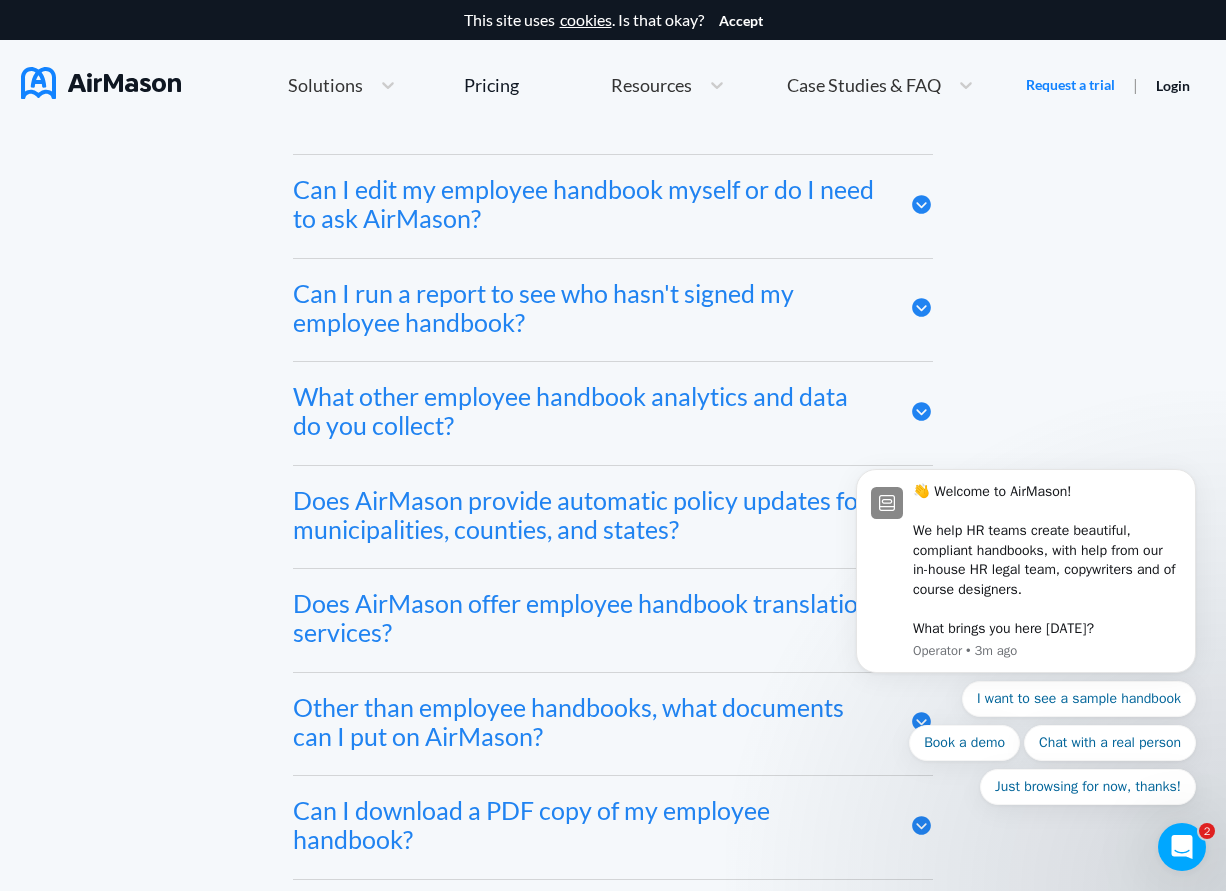 scroll, scrollTop: 10694, scrollLeft: 0, axis: vertical 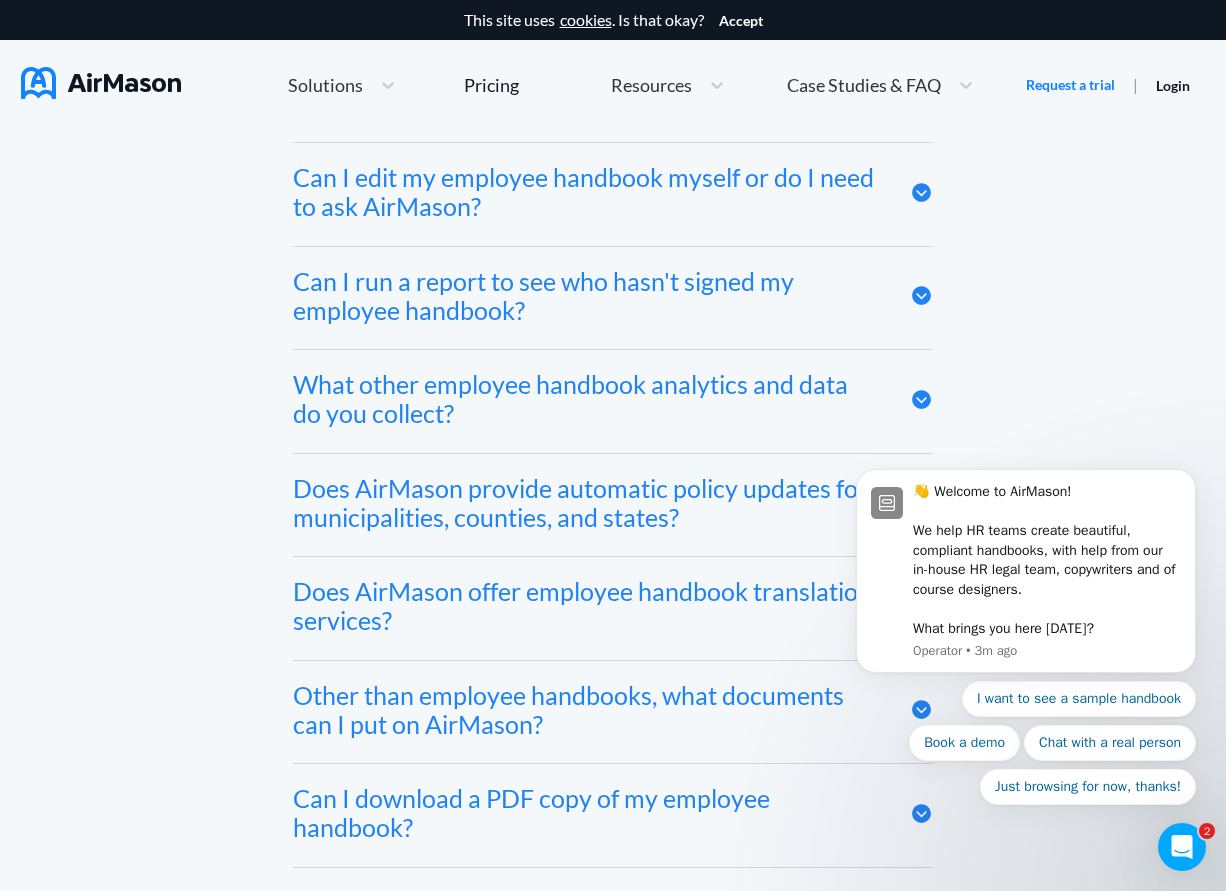 click 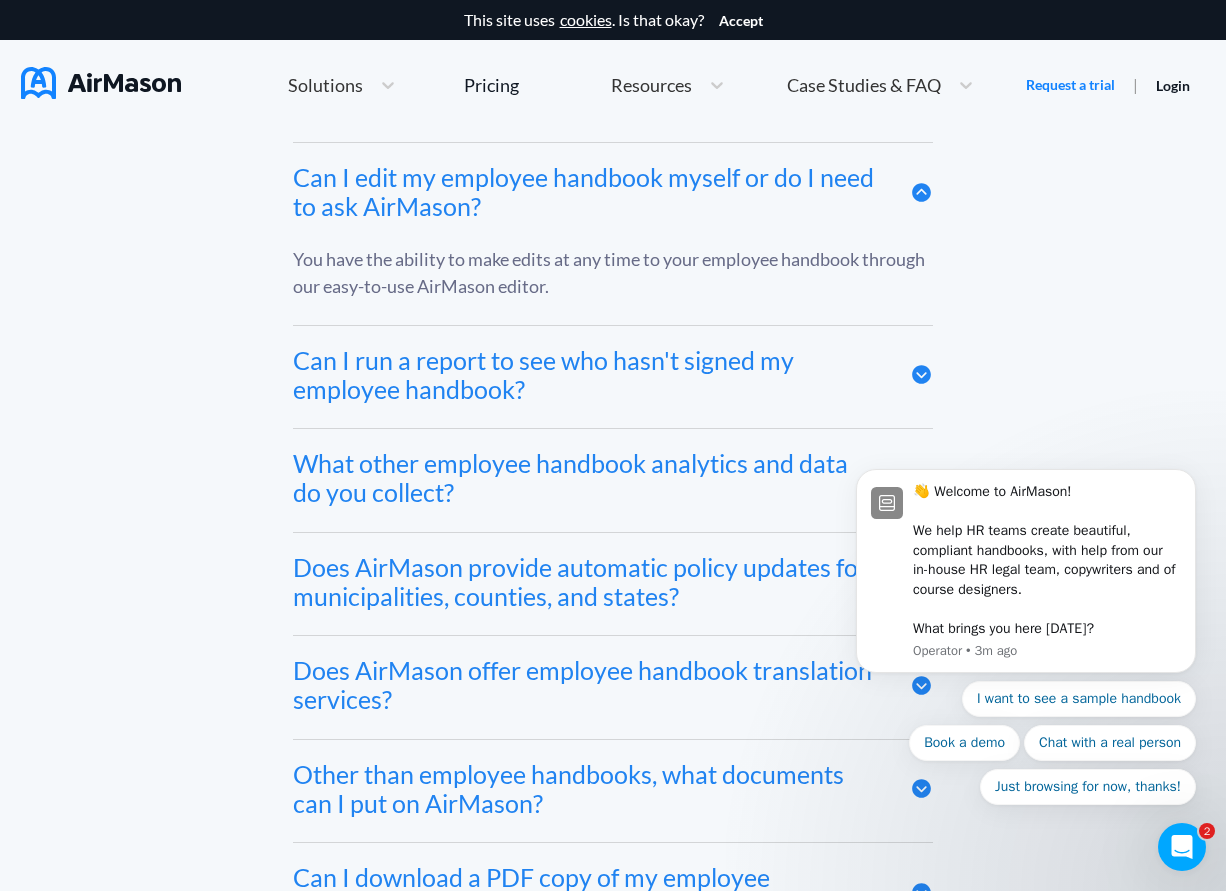 click on "👋 Welcome to AirMason! We help HR teams create beautiful, compliant handbooks, with help from our in-house HR legal team, copywriters and of course designers. What brings you here today? Operator • 3m ago I want to see a sample handbook Book a demo Chat with a real person Just browsing for now, thanks!" at bounding box center [1026, 578] 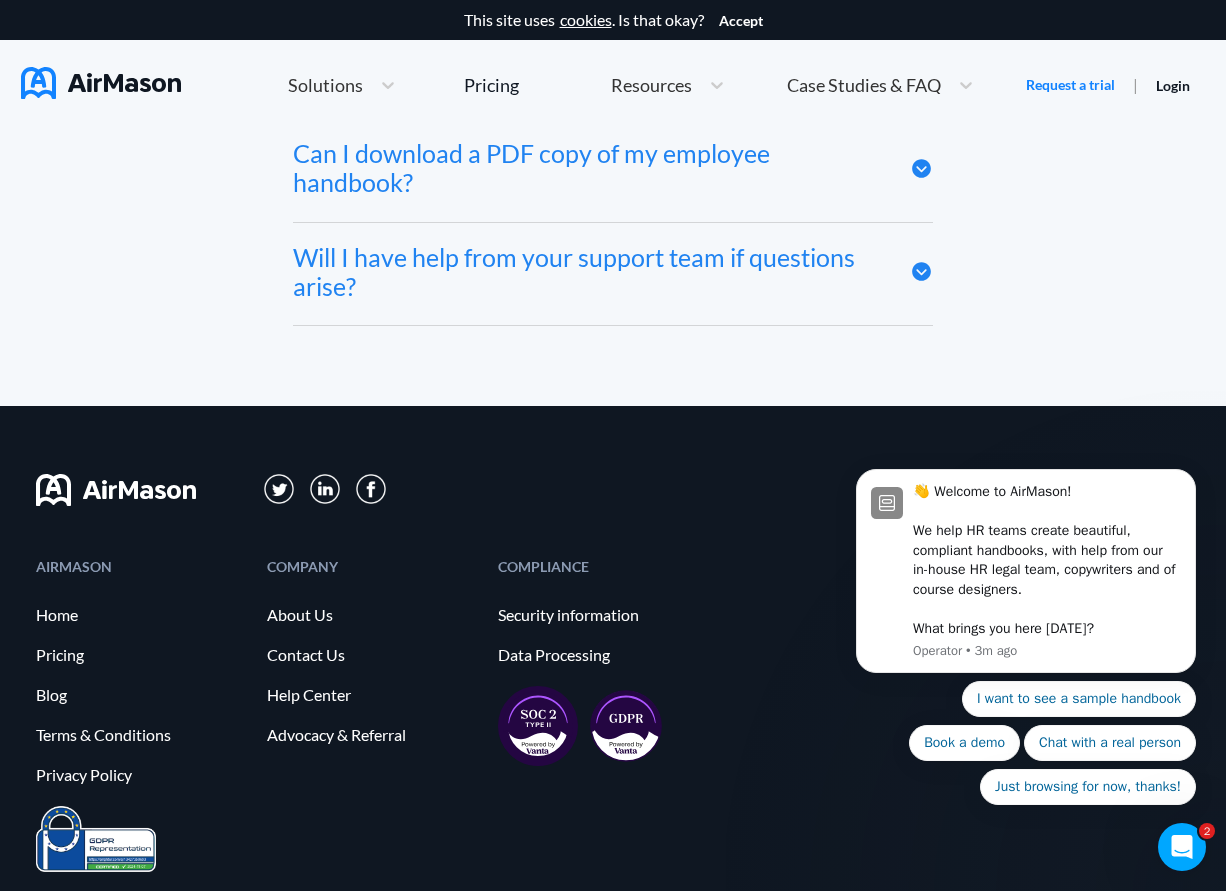 scroll, scrollTop: 11515, scrollLeft: 0, axis: vertical 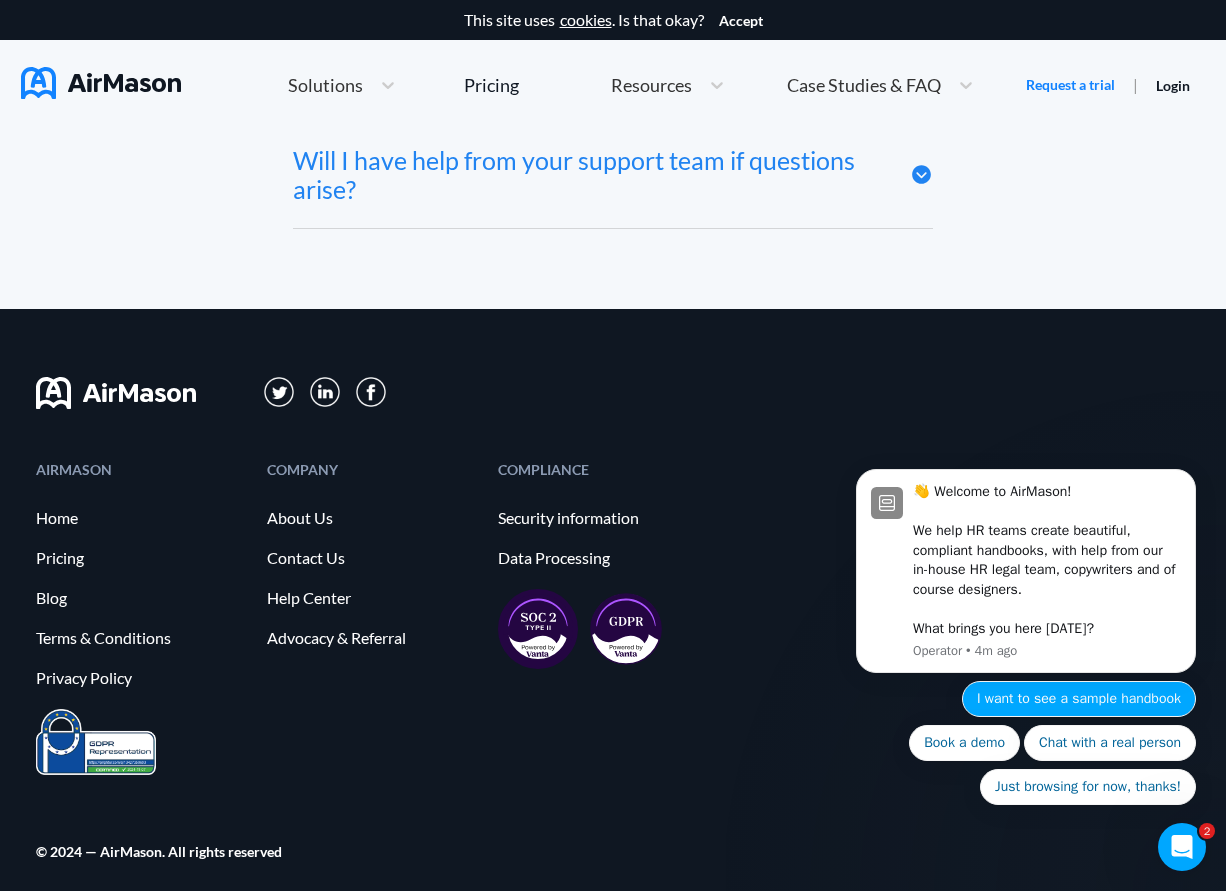 click on "I want to see a sample handbook" at bounding box center [1079, 699] 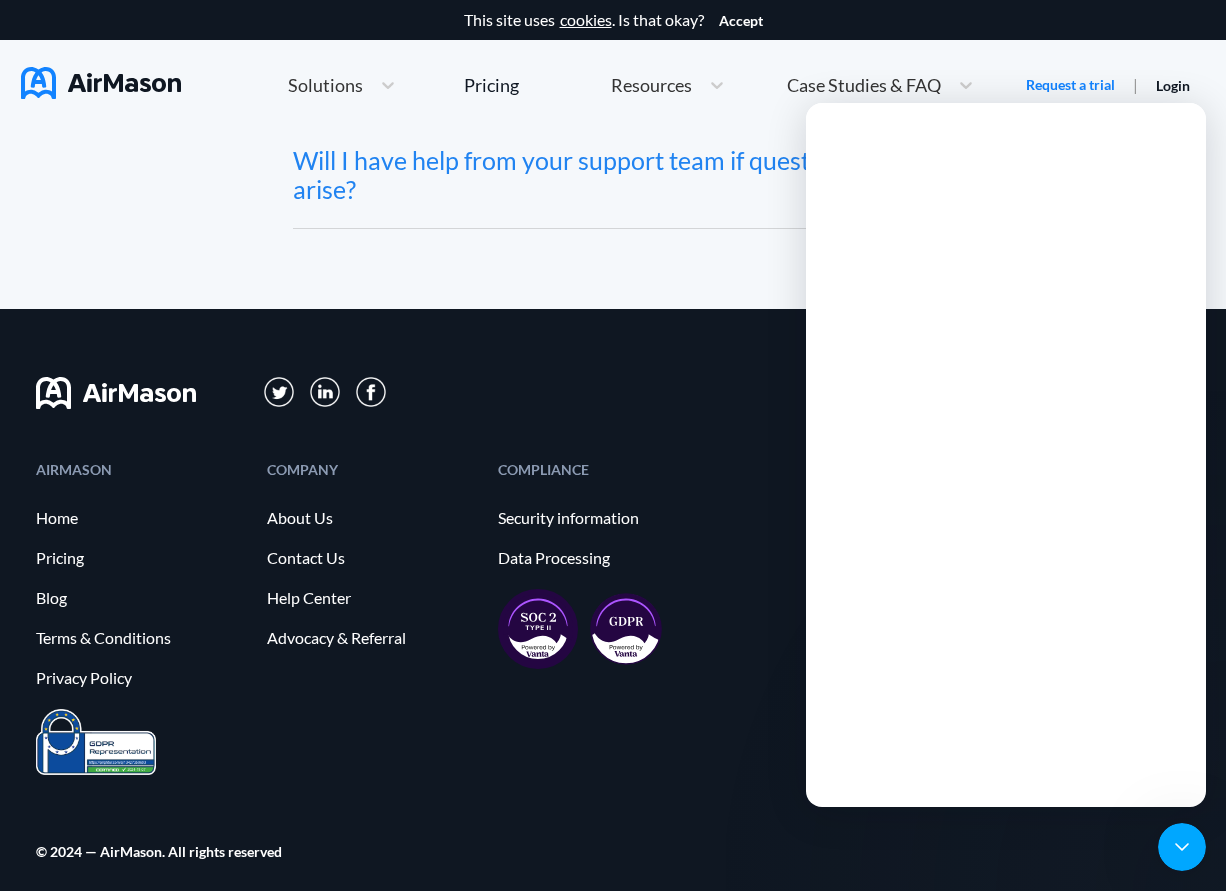 scroll, scrollTop: 0, scrollLeft: 0, axis: both 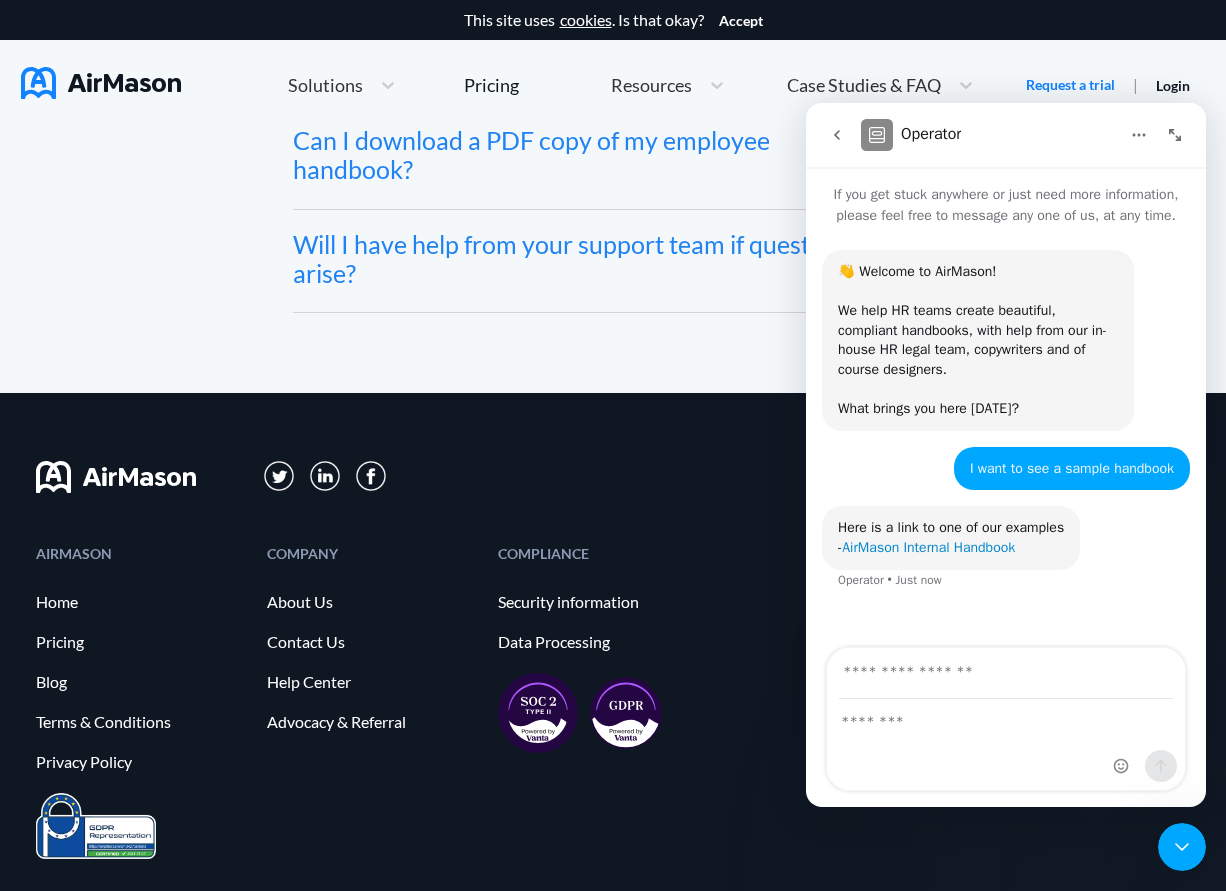 click on "AirMason Internal Handbook" at bounding box center [928, 547] 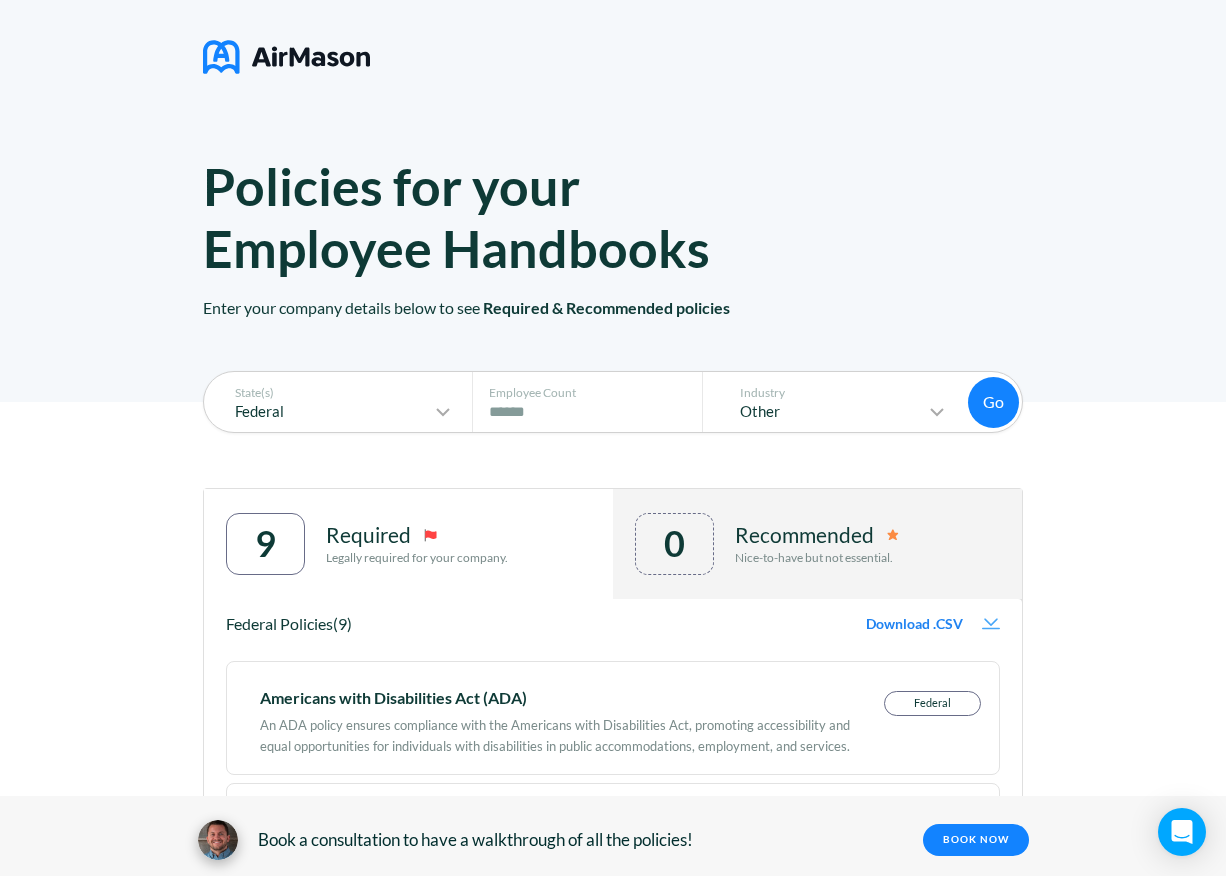 scroll, scrollTop: 0, scrollLeft: 0, axis: both 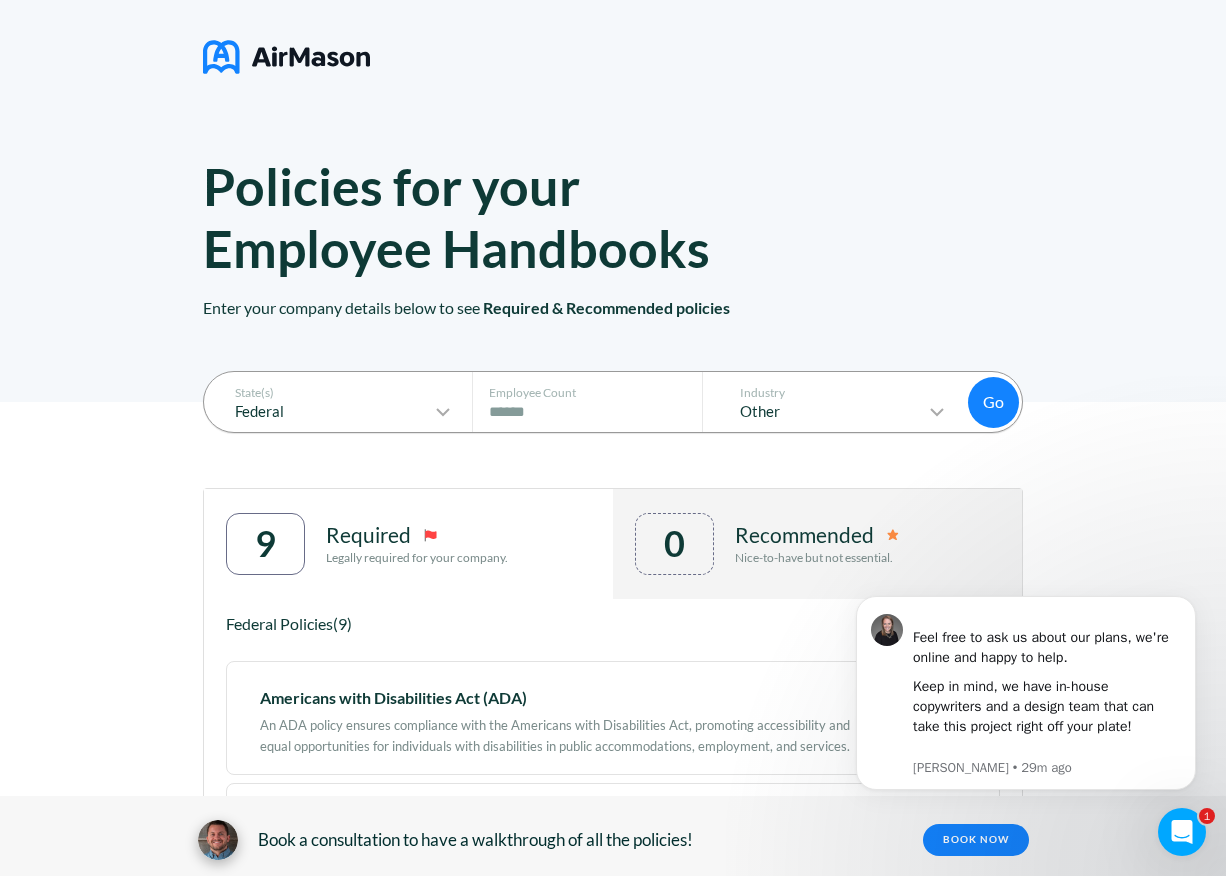 drag, startPoint x: 542, startPoint y: 413, endPoint x: 493, endPoint y: 391, distance: 53.712196 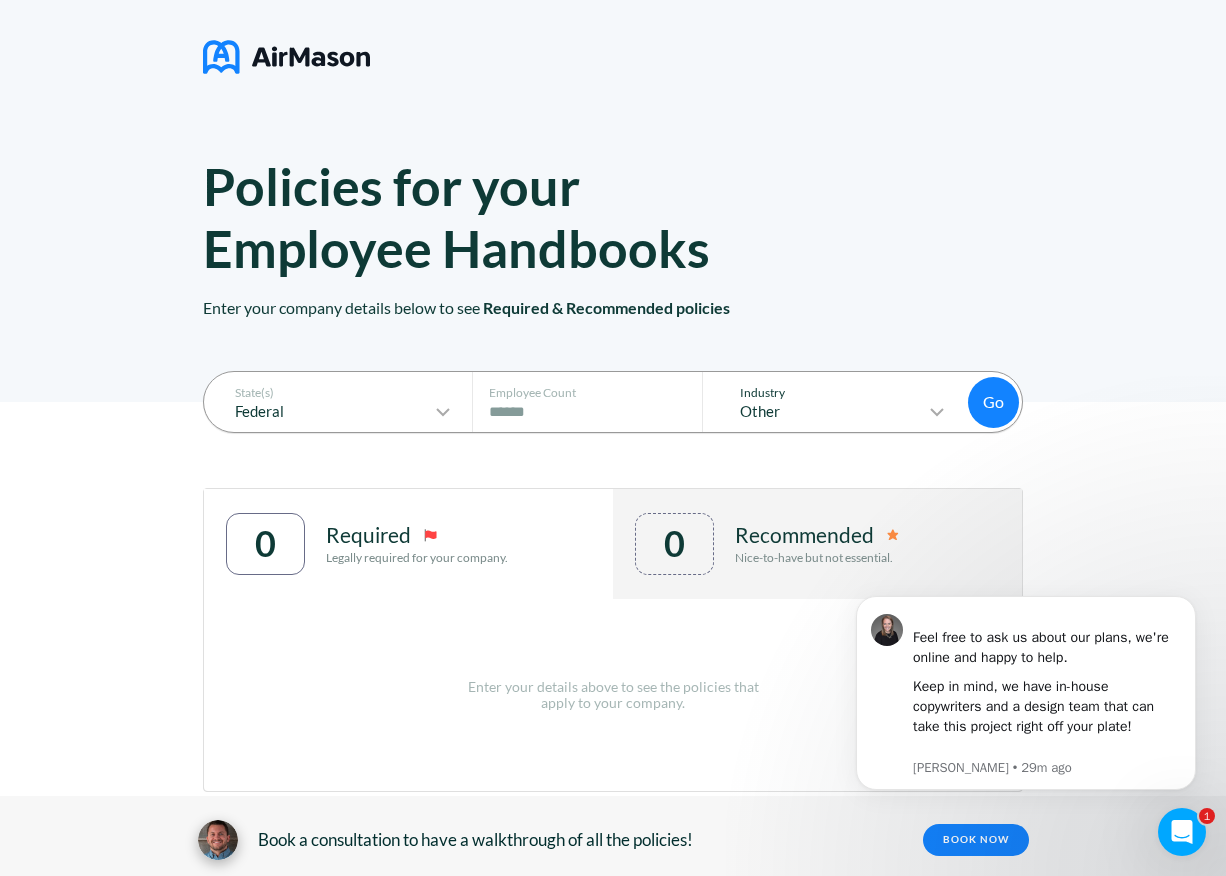 type on "***" 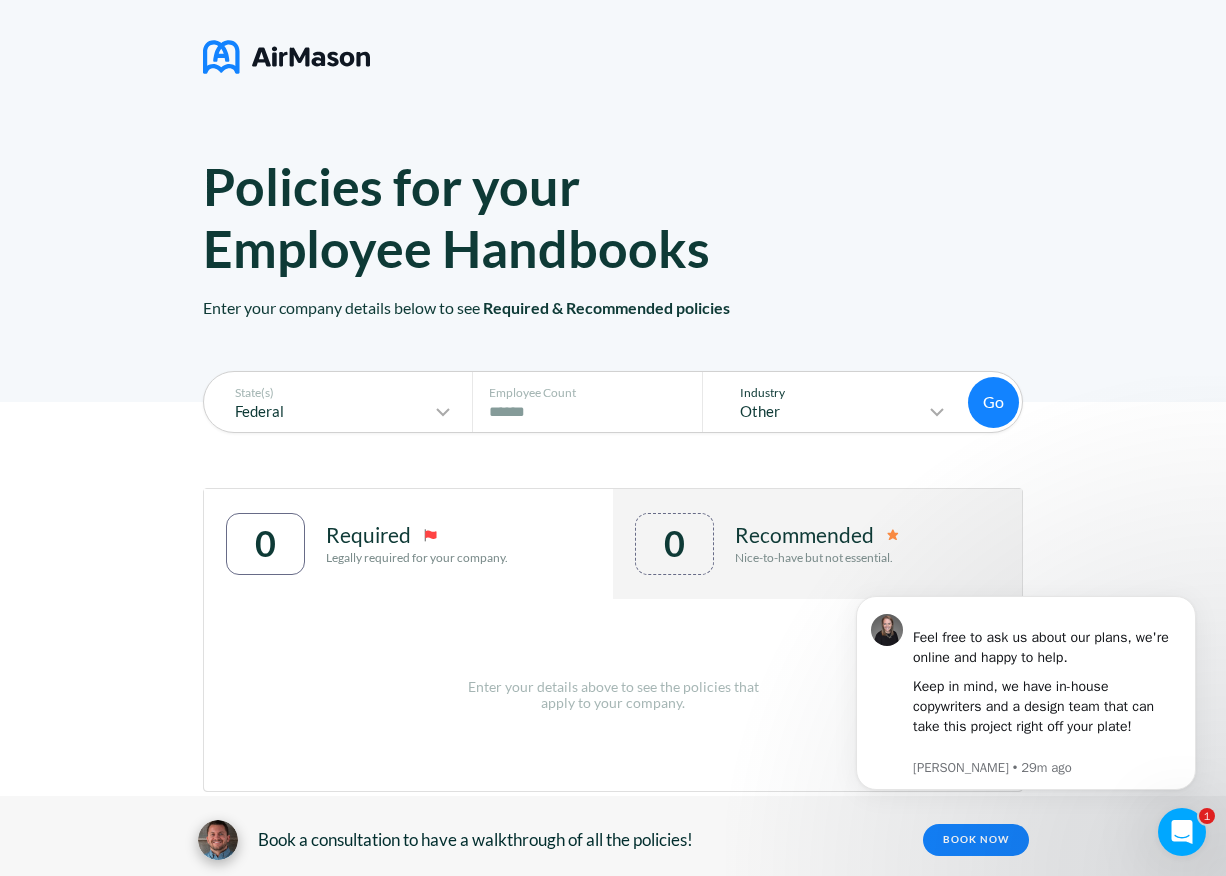 click 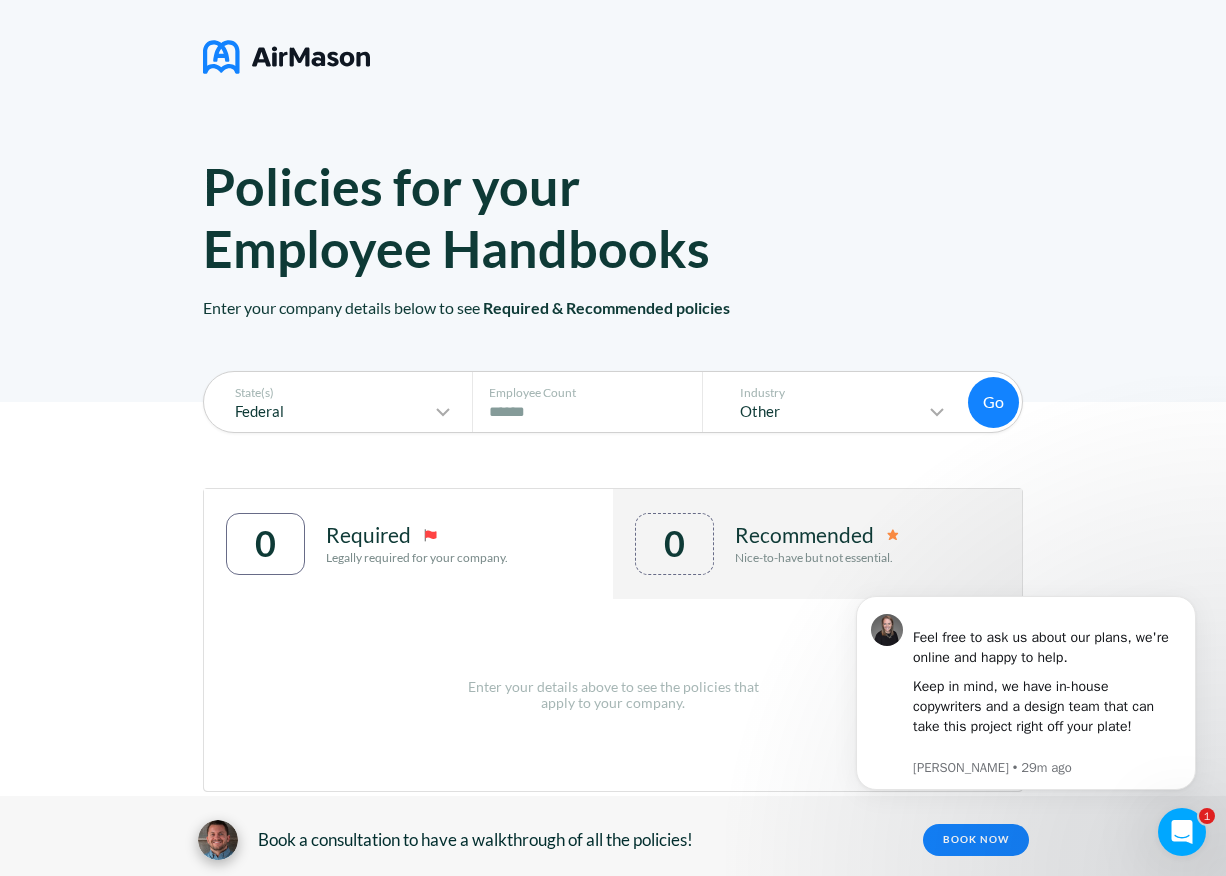 drag, startPoint x: 762, startPoint y: 694, endPoint x: 770, endPoint y: 664, distance: 31.04835 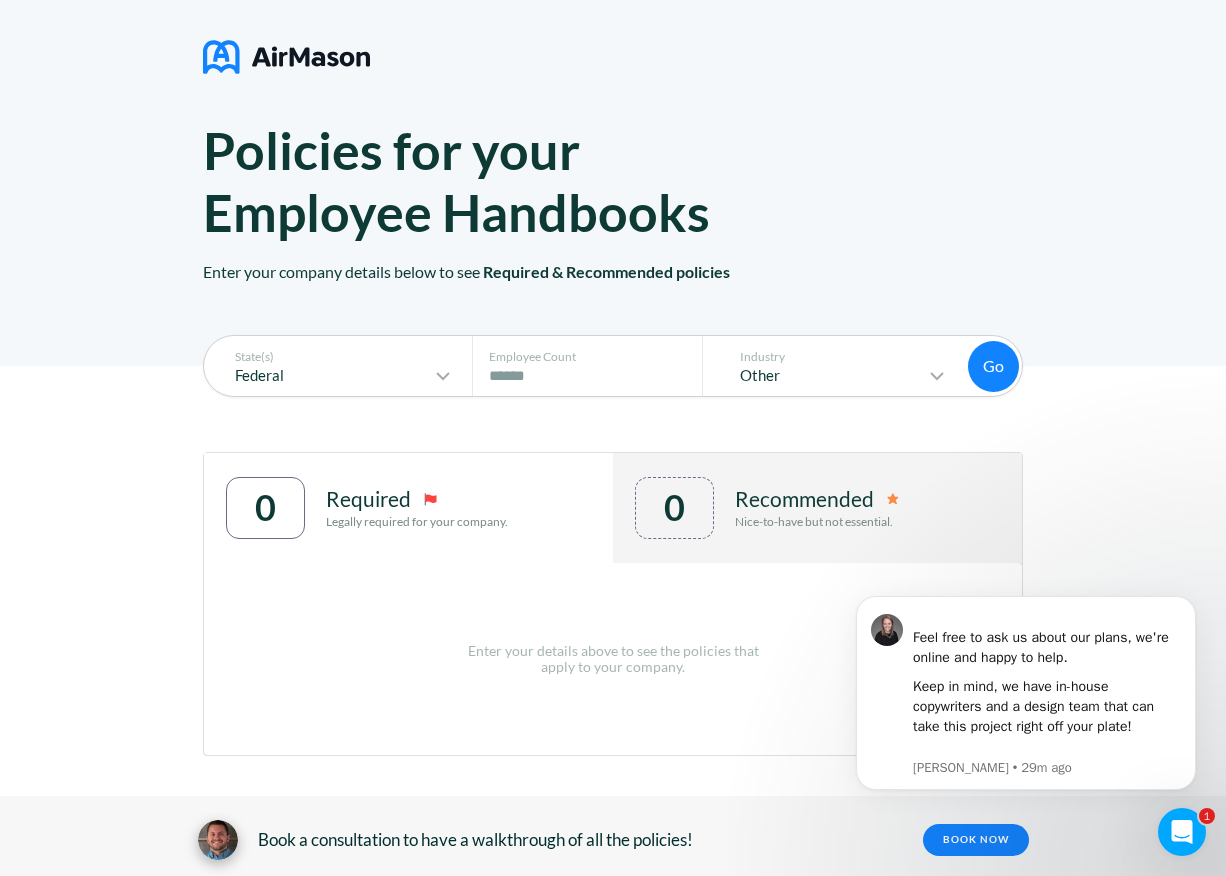 scroll, scrollTop: 21, scrollLeft: 0, axis: vertical 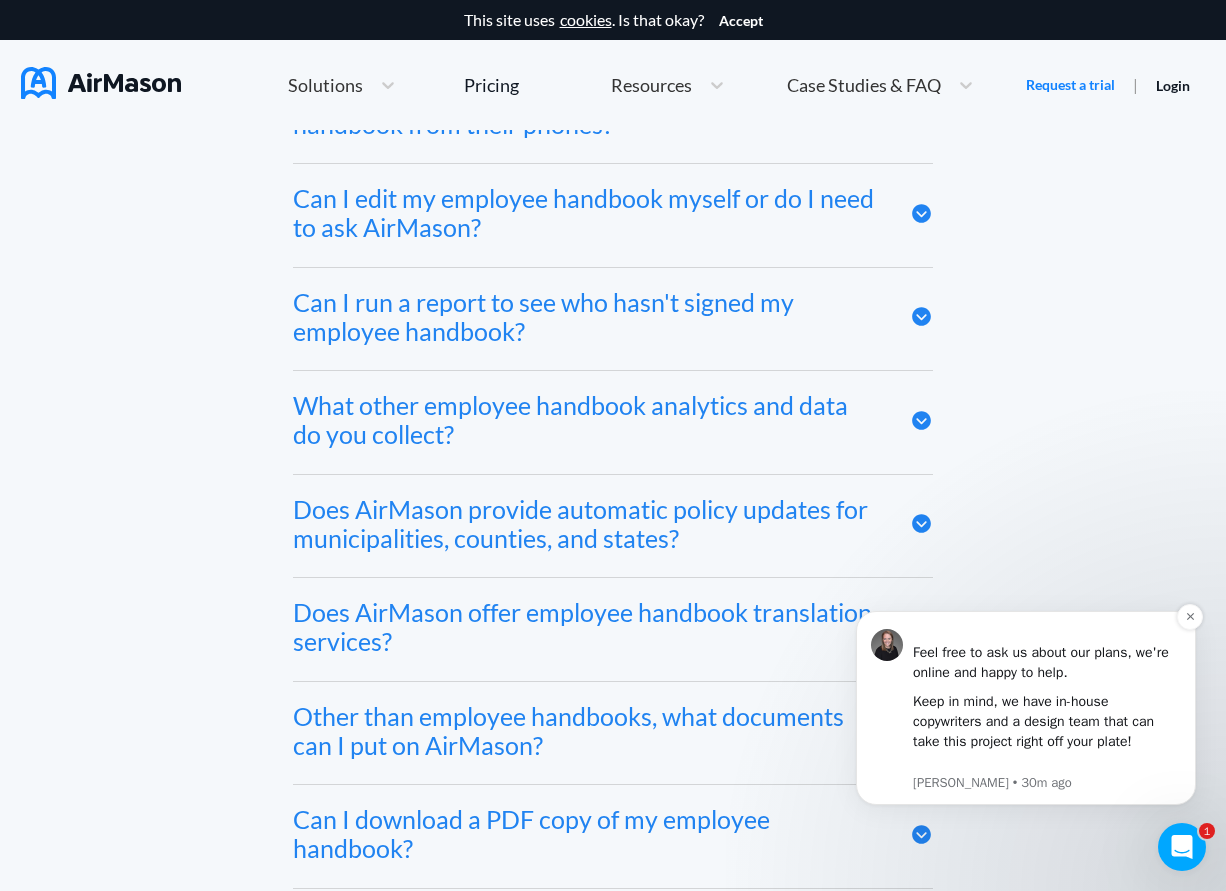 click on "Keep in mind, we have in-house copywriters and a design team that can take this project right off your plate!" at bounding box center [1047, 731] 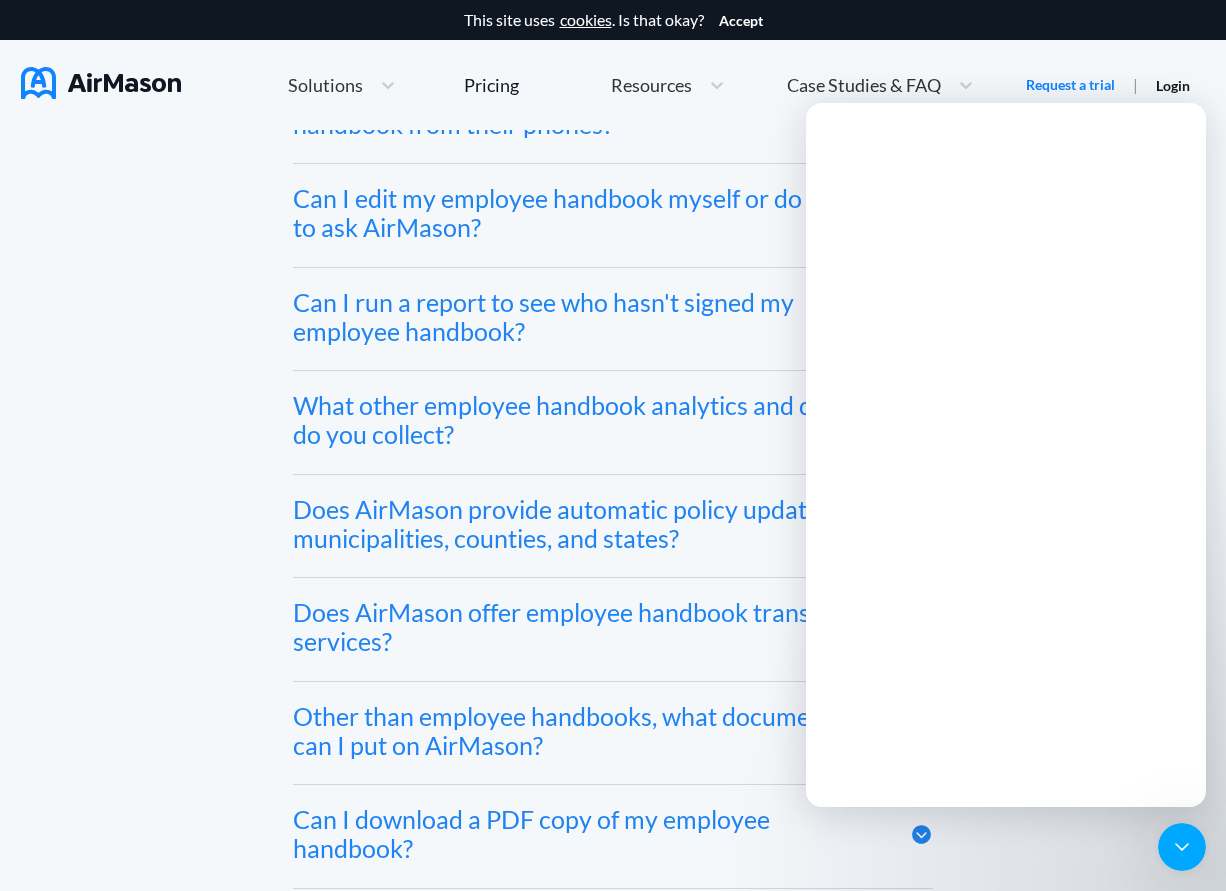 scroll, scrollTop: 0, scrollLeft: 0, axis: both 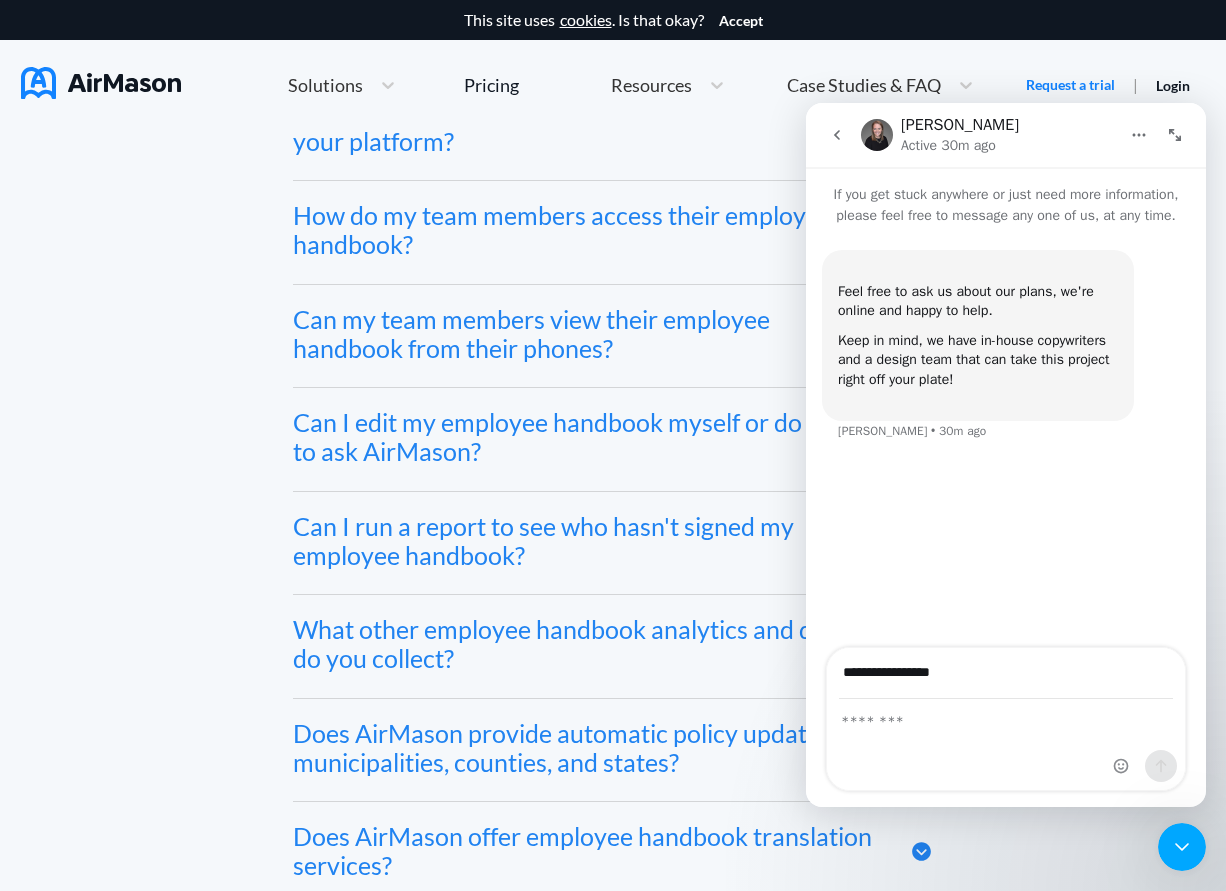type on "**********" 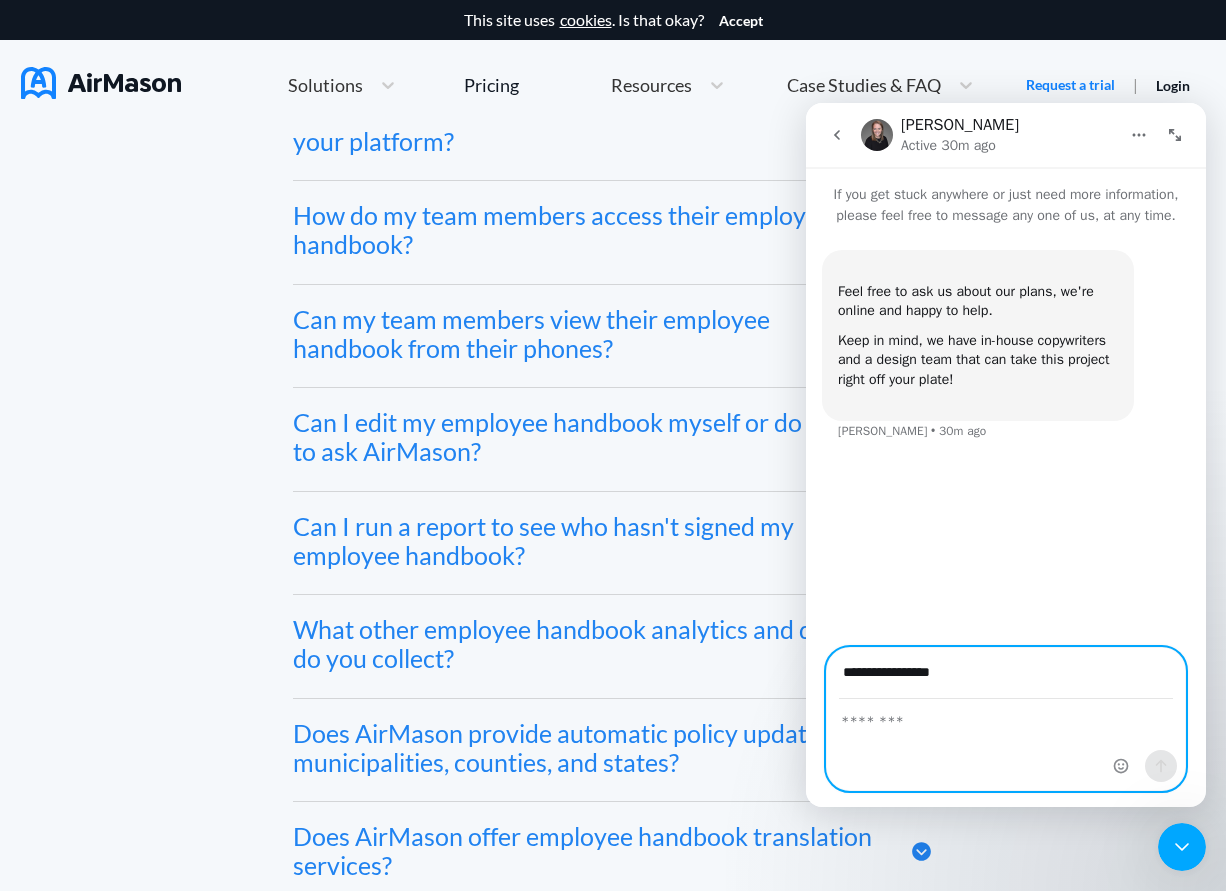click at bounding box center (1006, 717) 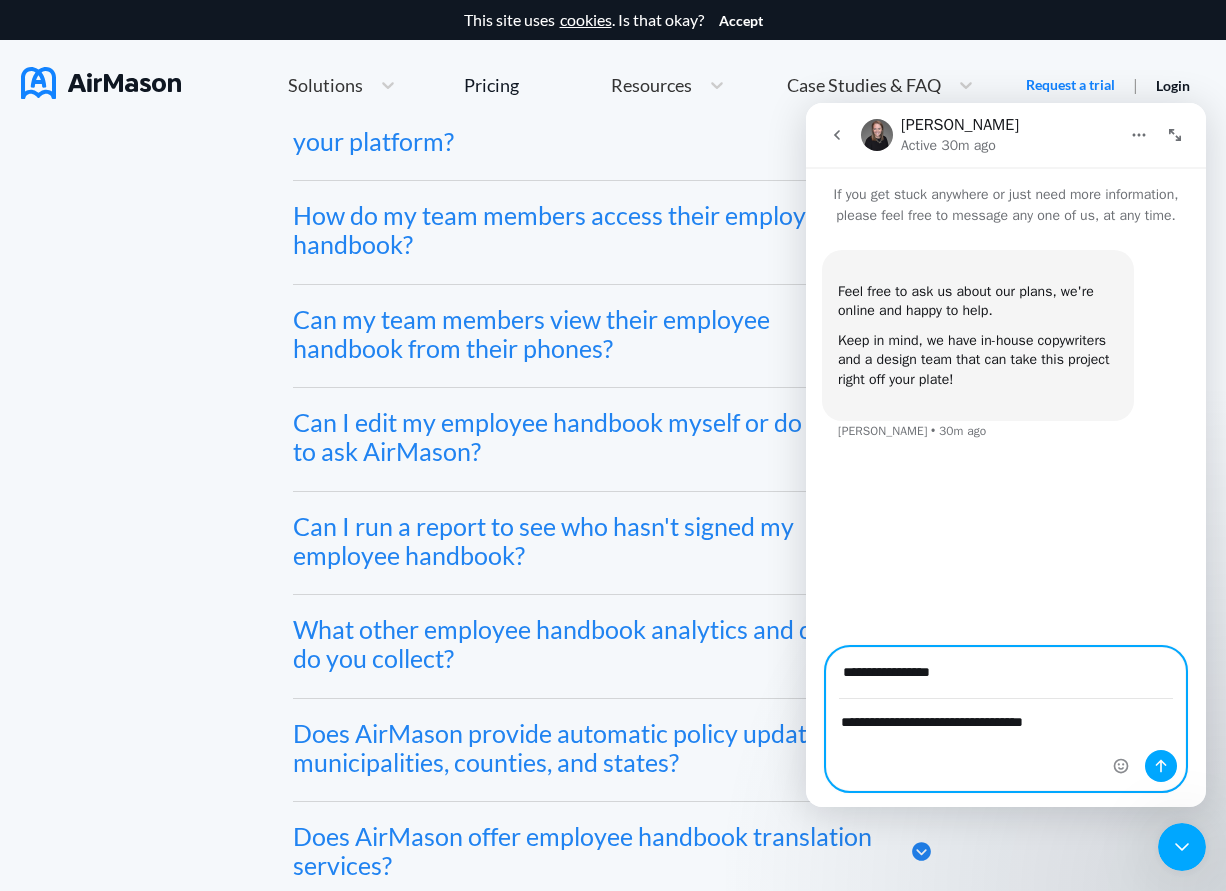 type on "**********" 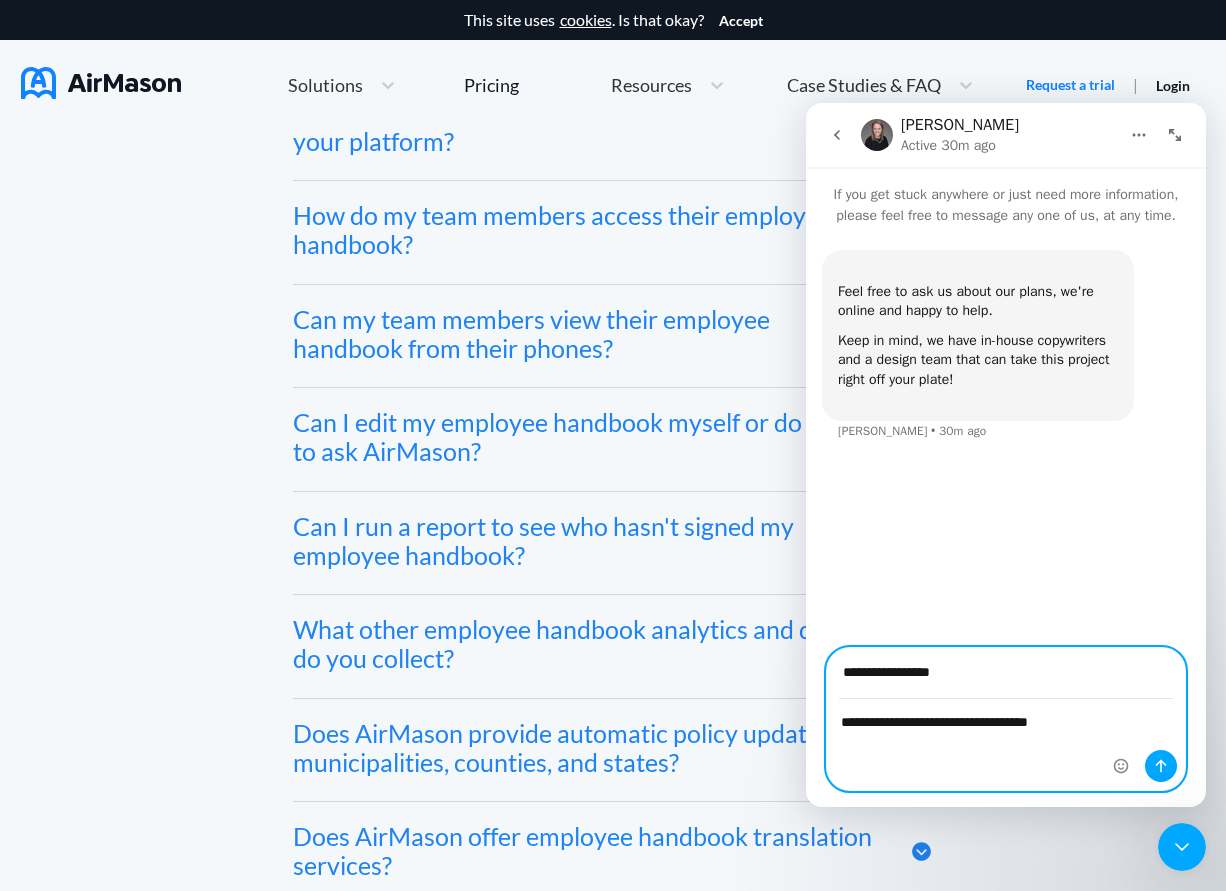 click on "**********" at bounding box center [1006, 717] 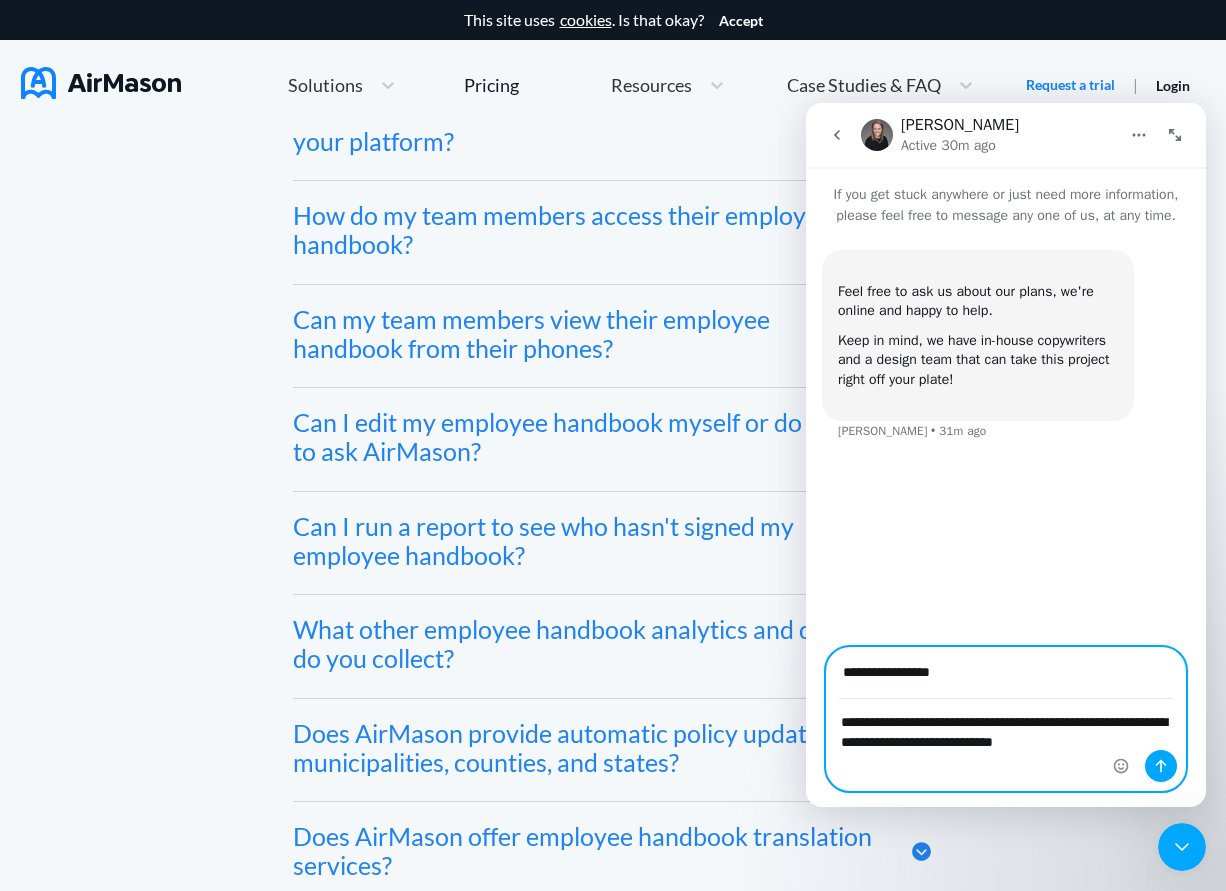 scroll, scrollTop: 0, scrollLeft: 0, axis: both 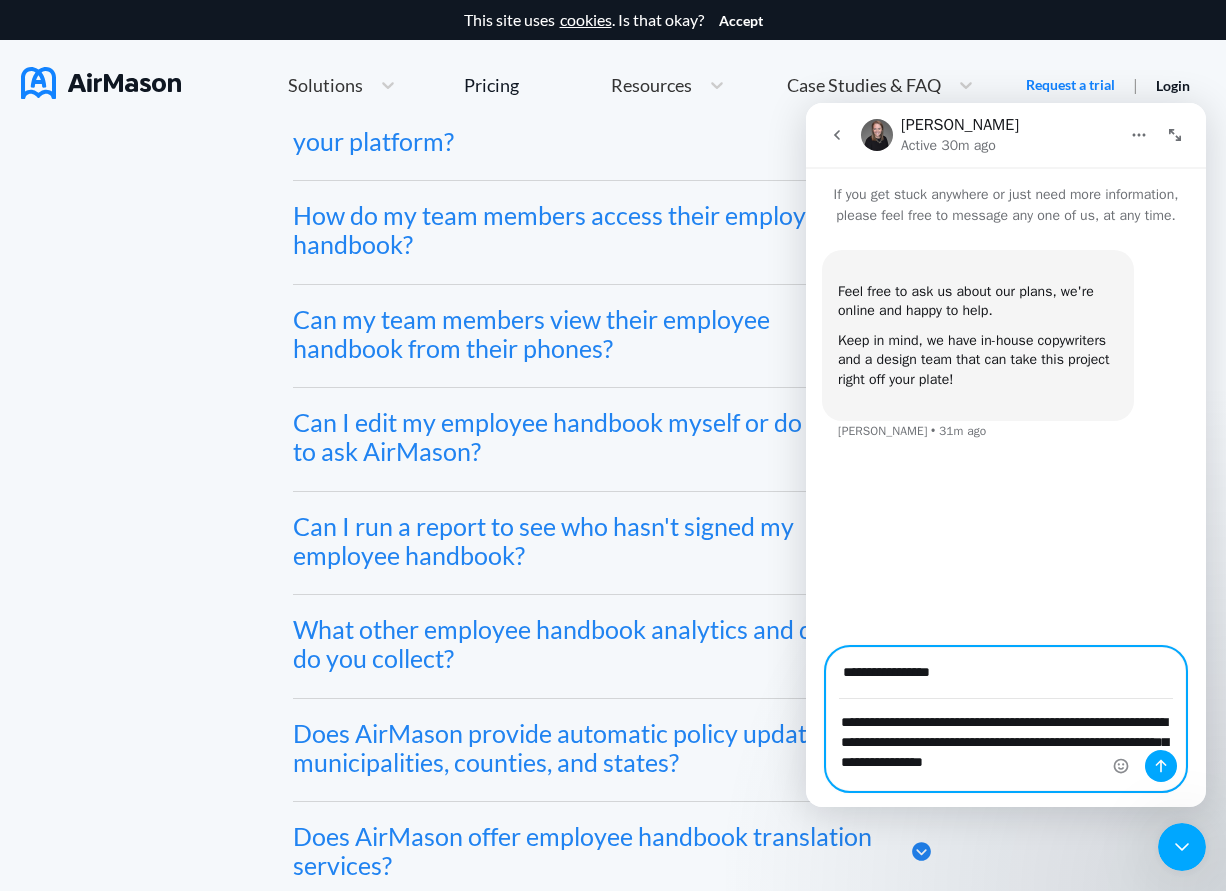 type on "**********" 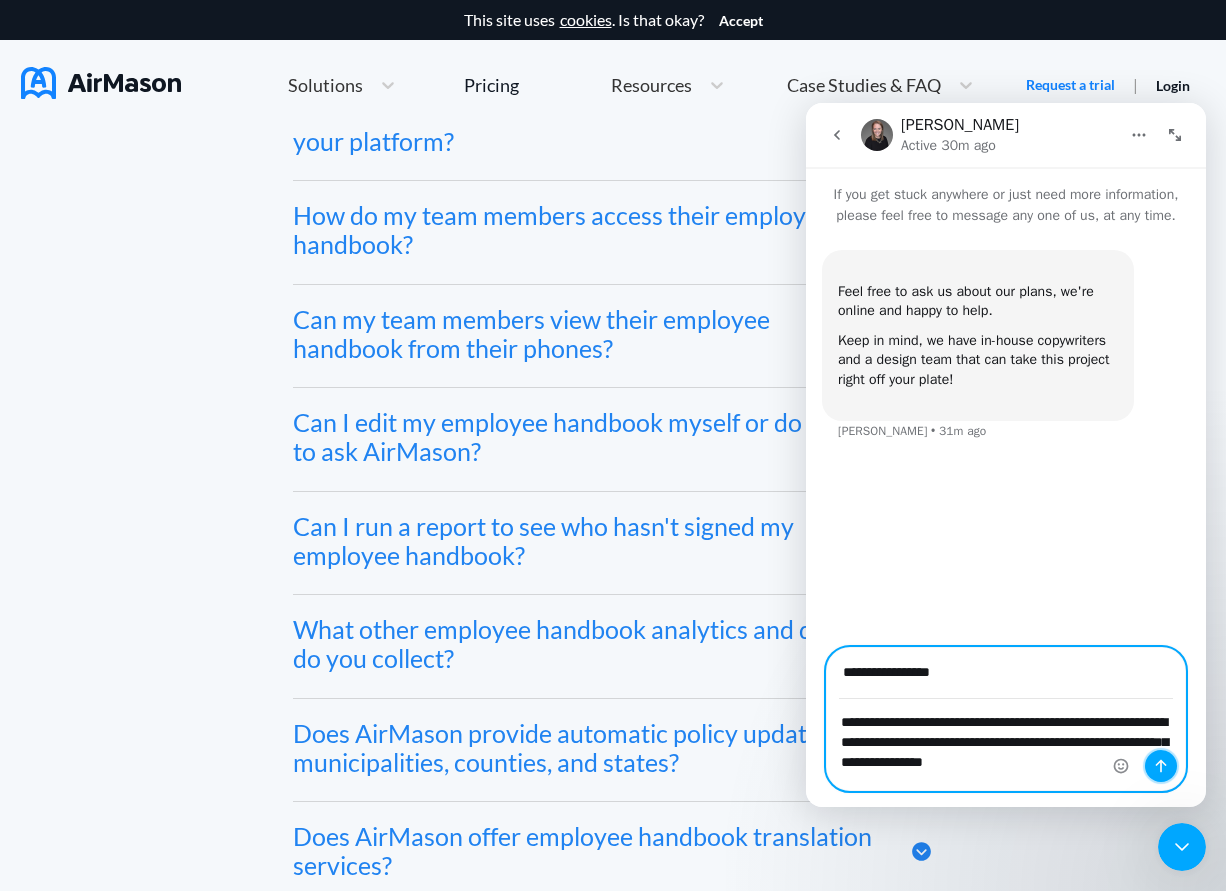 click at bounding box center (1161, 766) 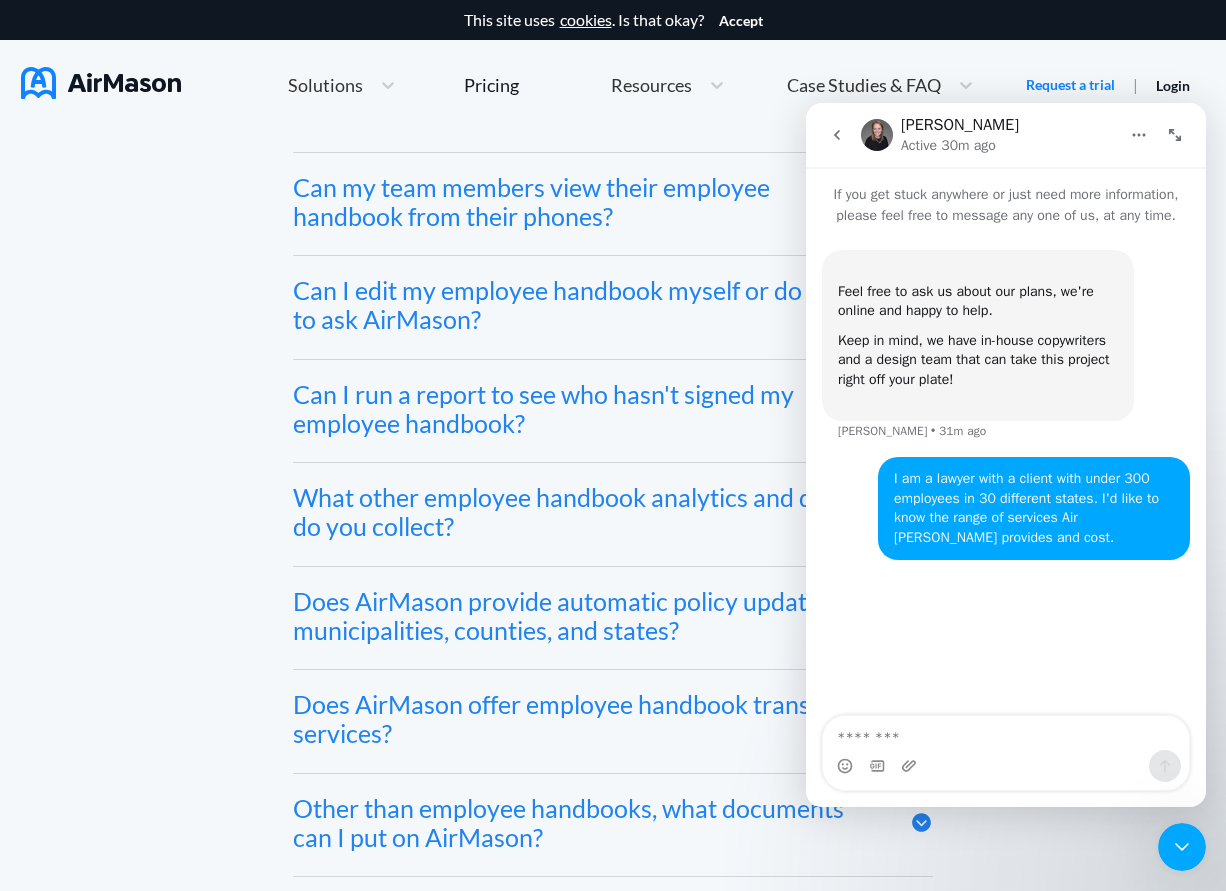 scroll, scrollTop: 9942, scrollLeft: 0, axis: vertical 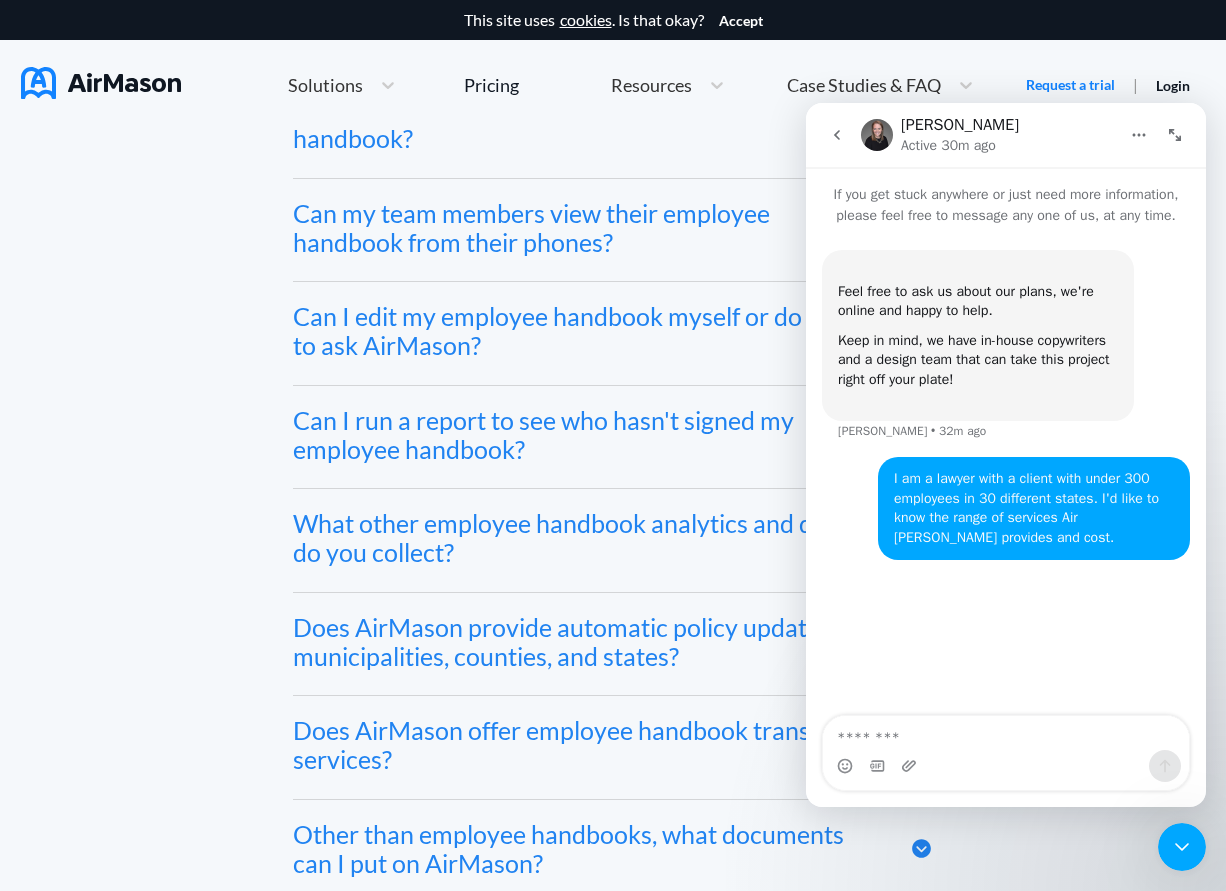 click 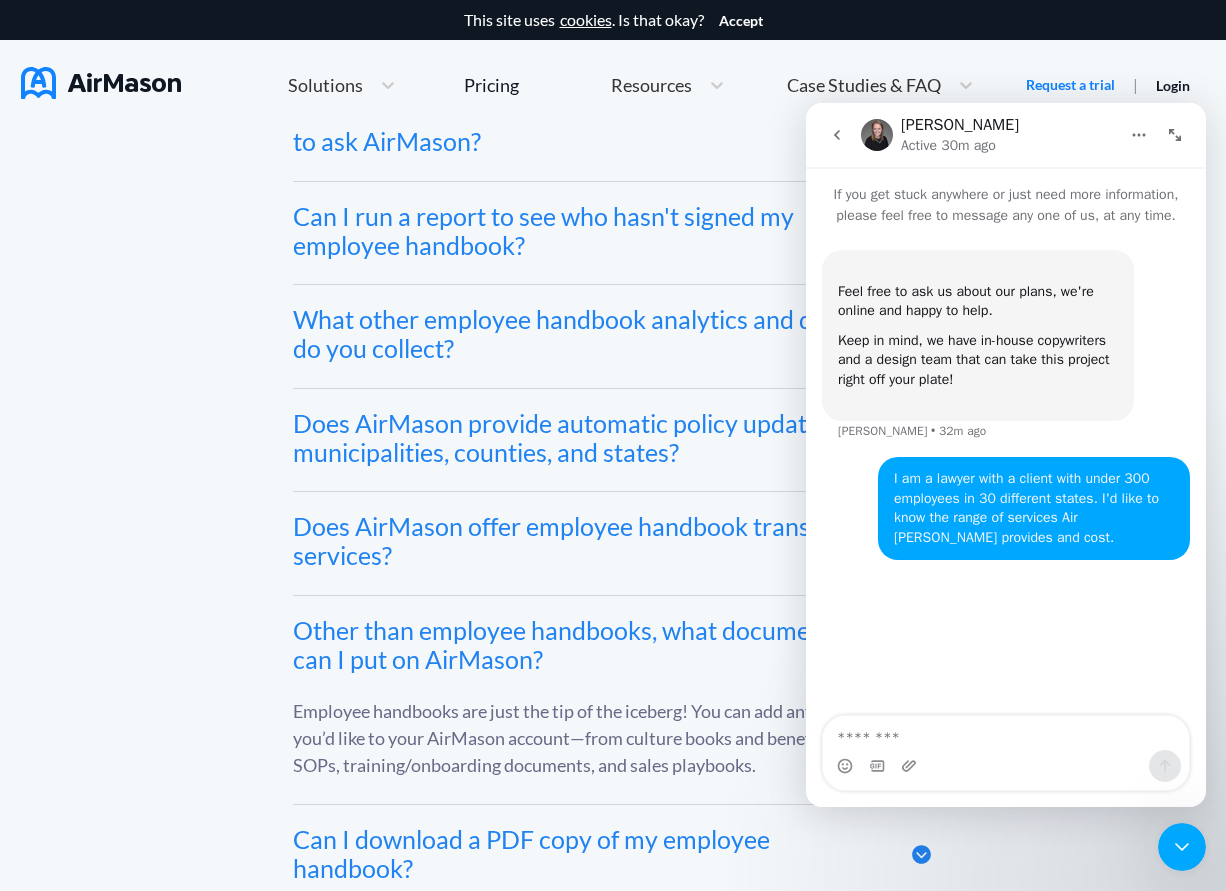 scroll, scrollTop: 10120, scrollLeft: 0, axis: vertical 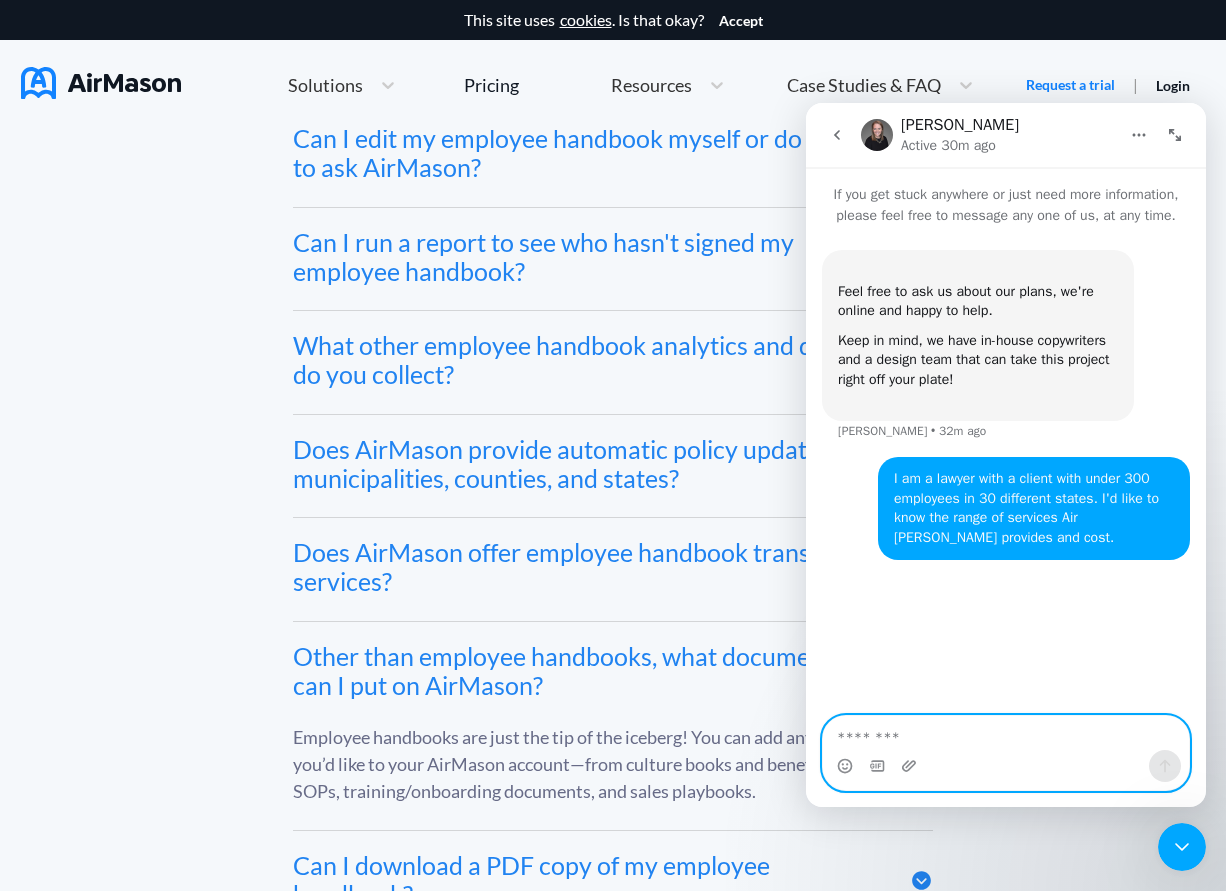 click at bounding box center [1006, 733] 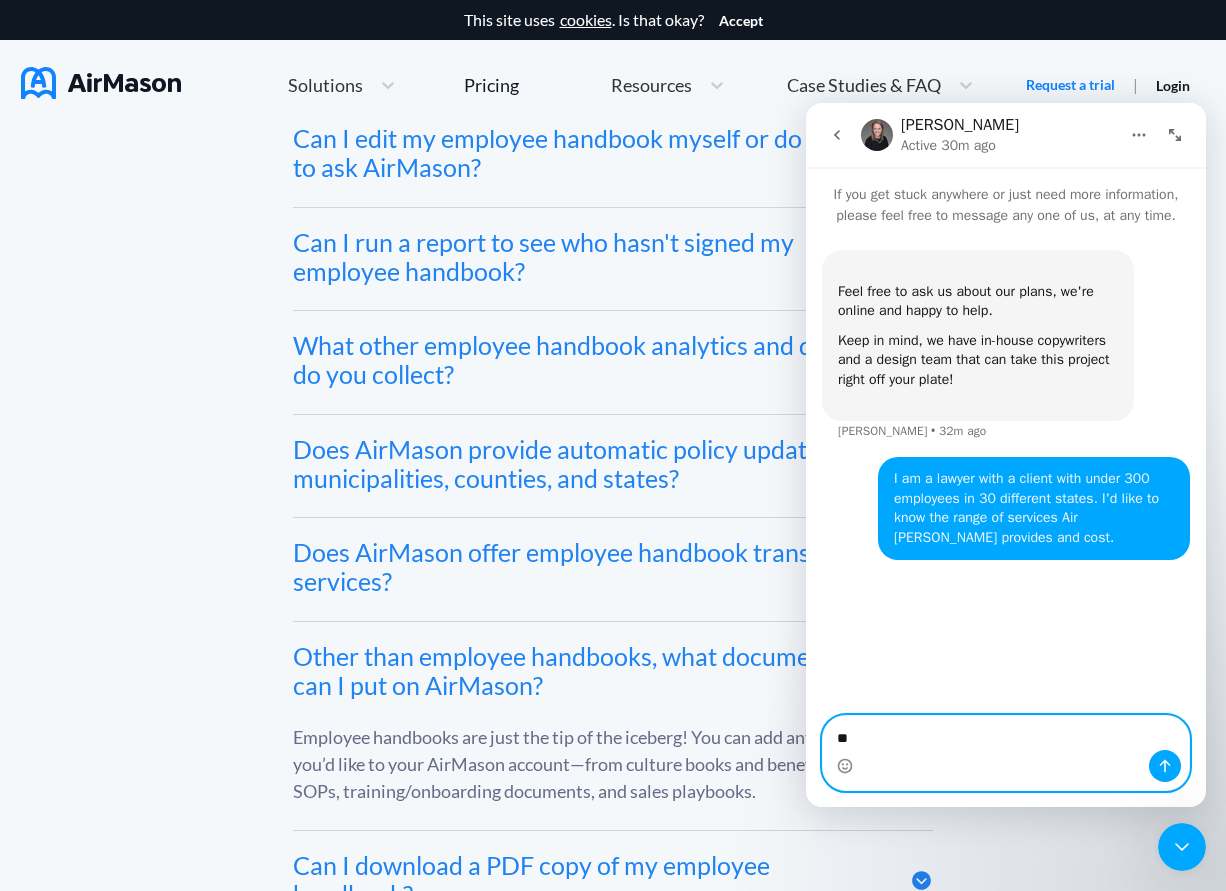 type on "*" 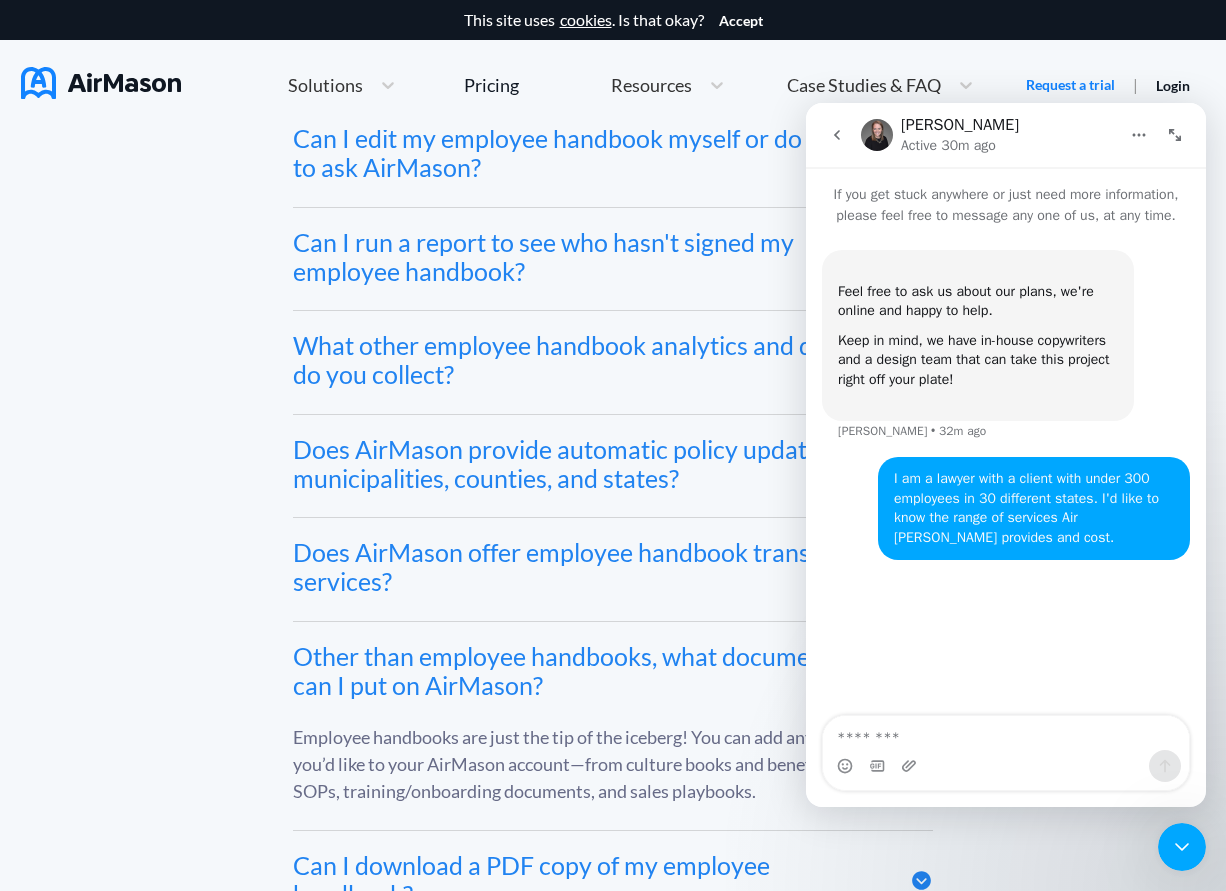 click on "What other employee handbook analytics and data do you collect?" at bounding box center [586, 360] 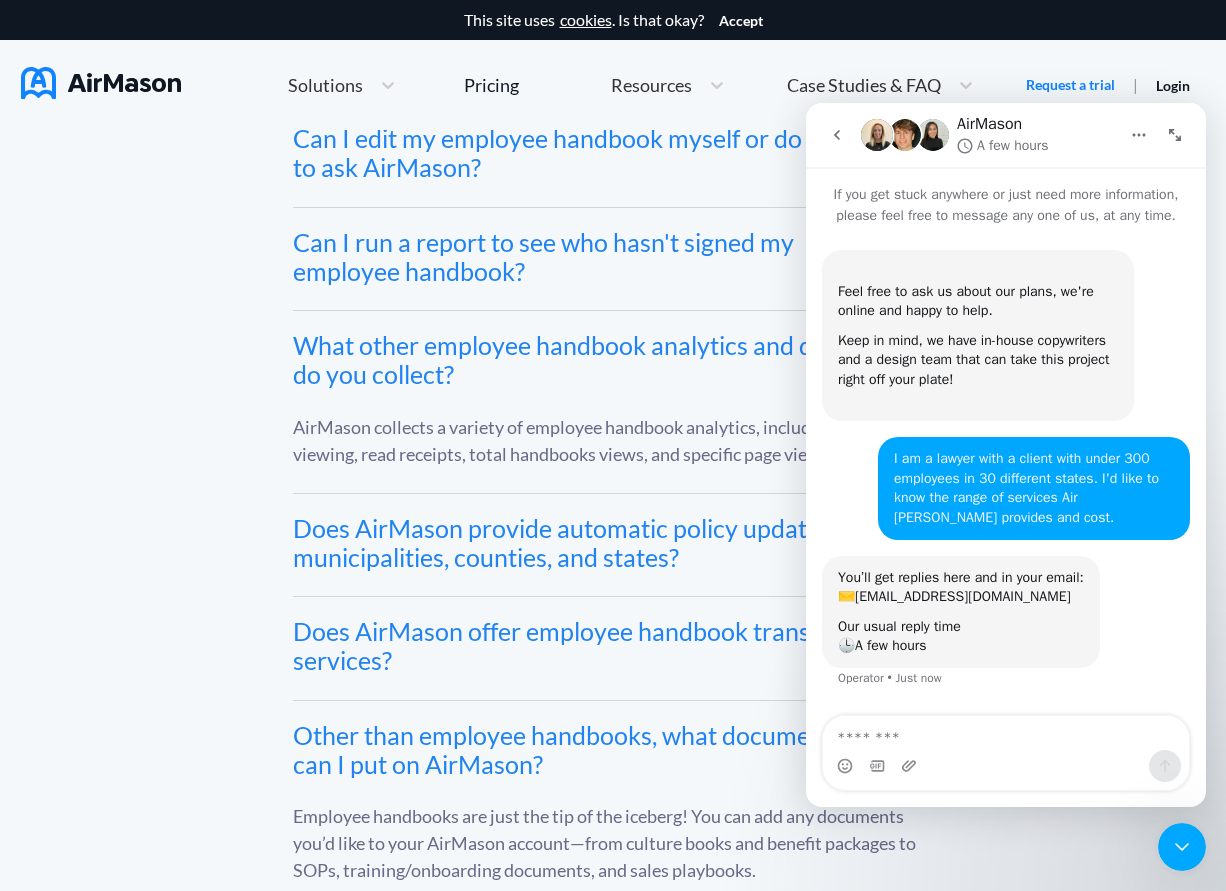 scroll, scrollTop: 62, scrollLeft: 0, axis: vertical 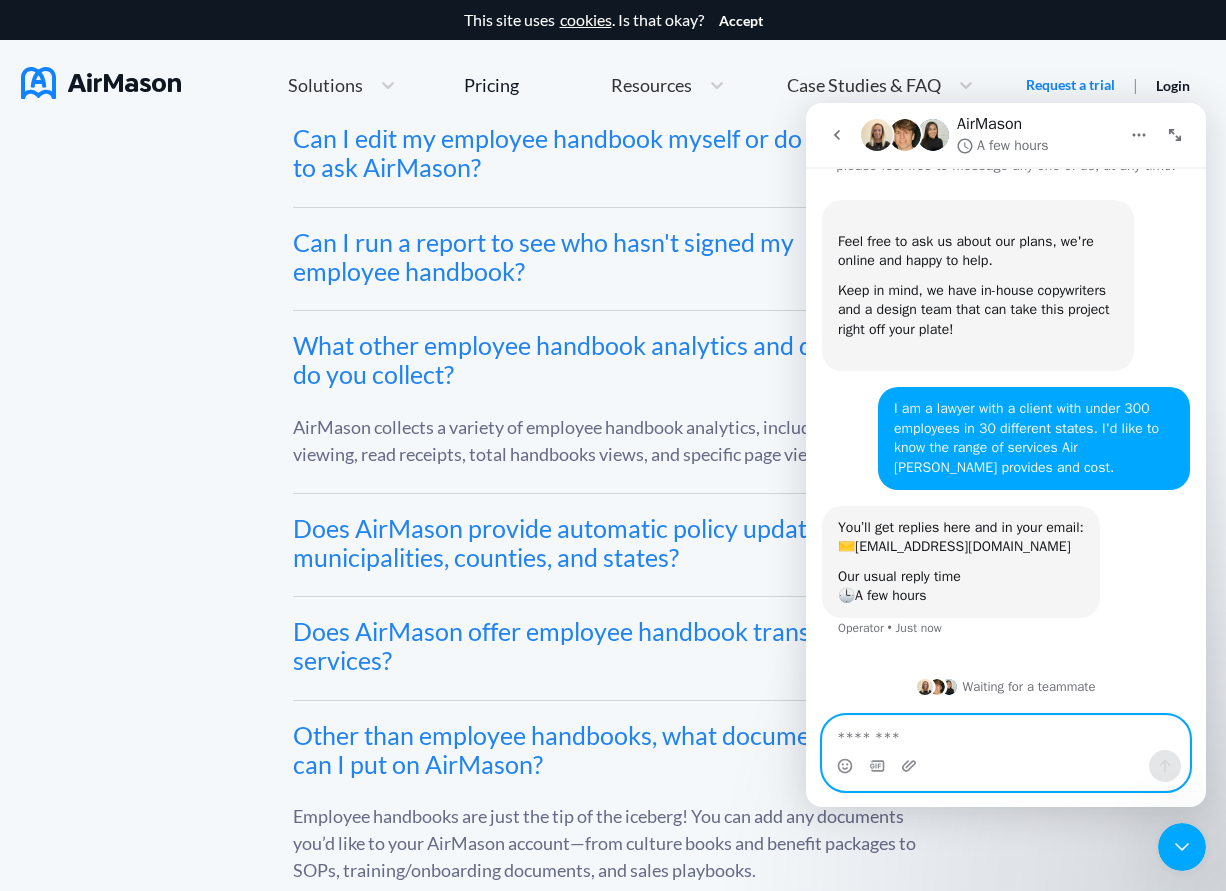 click at bounding box center (1006, 733) 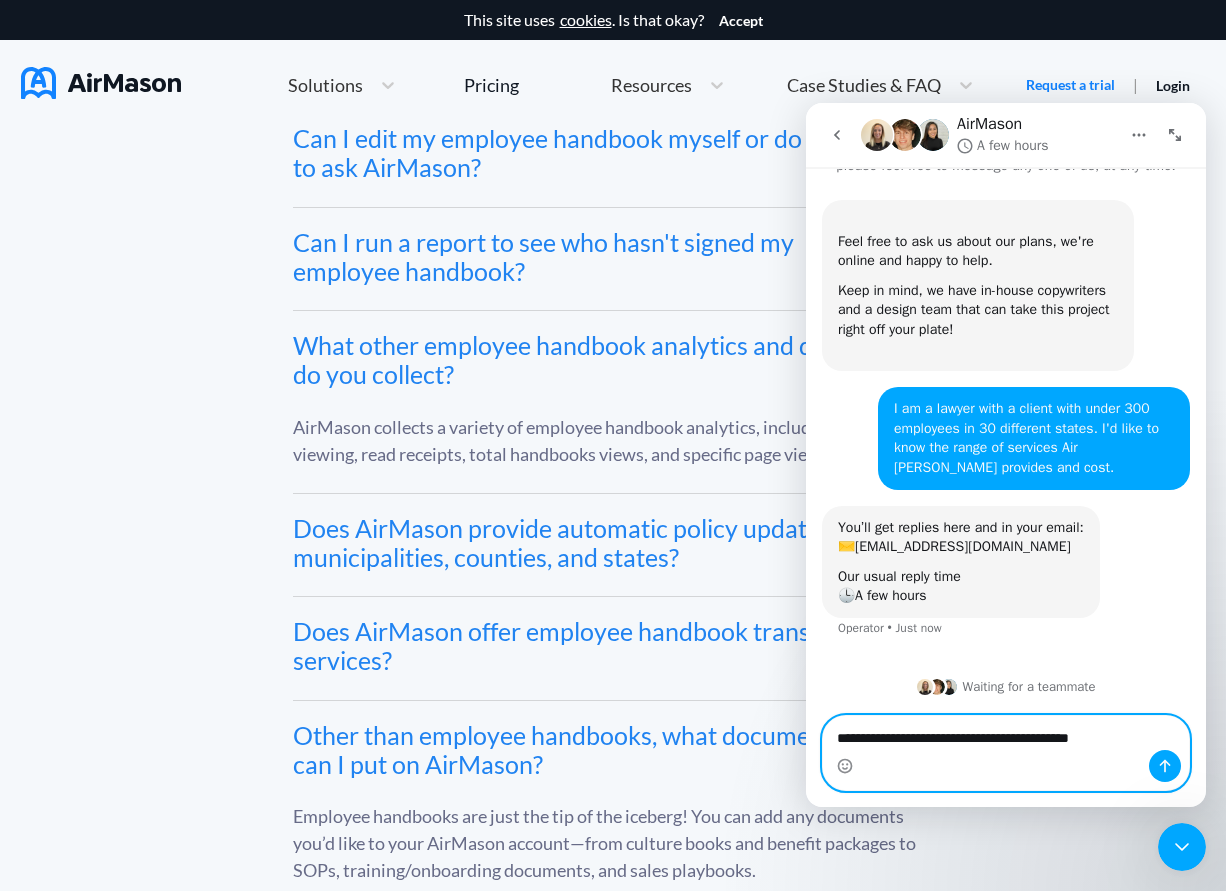 click on "**********" at bounding box center (1006, 733) 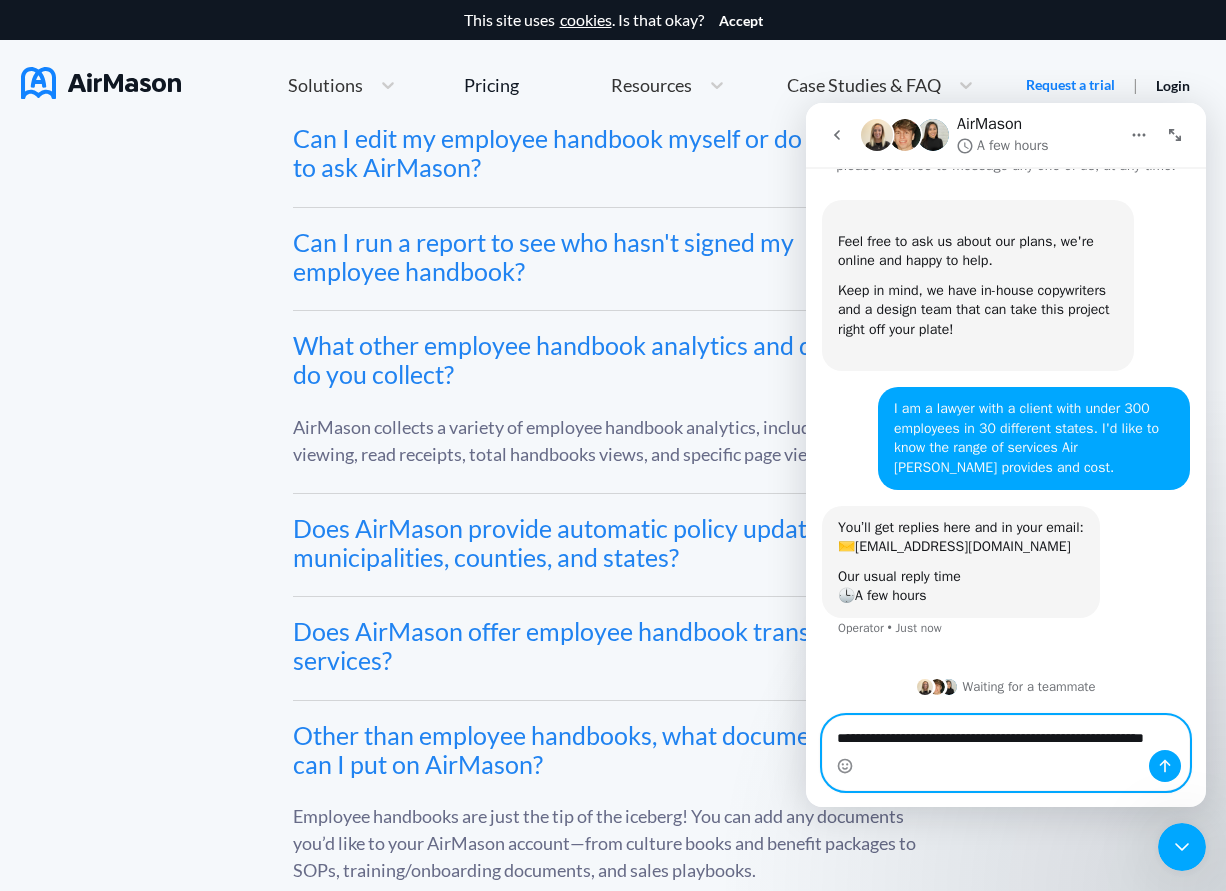 scroll, scrollTop: 82, scrollLeft: 0, axis: vertical 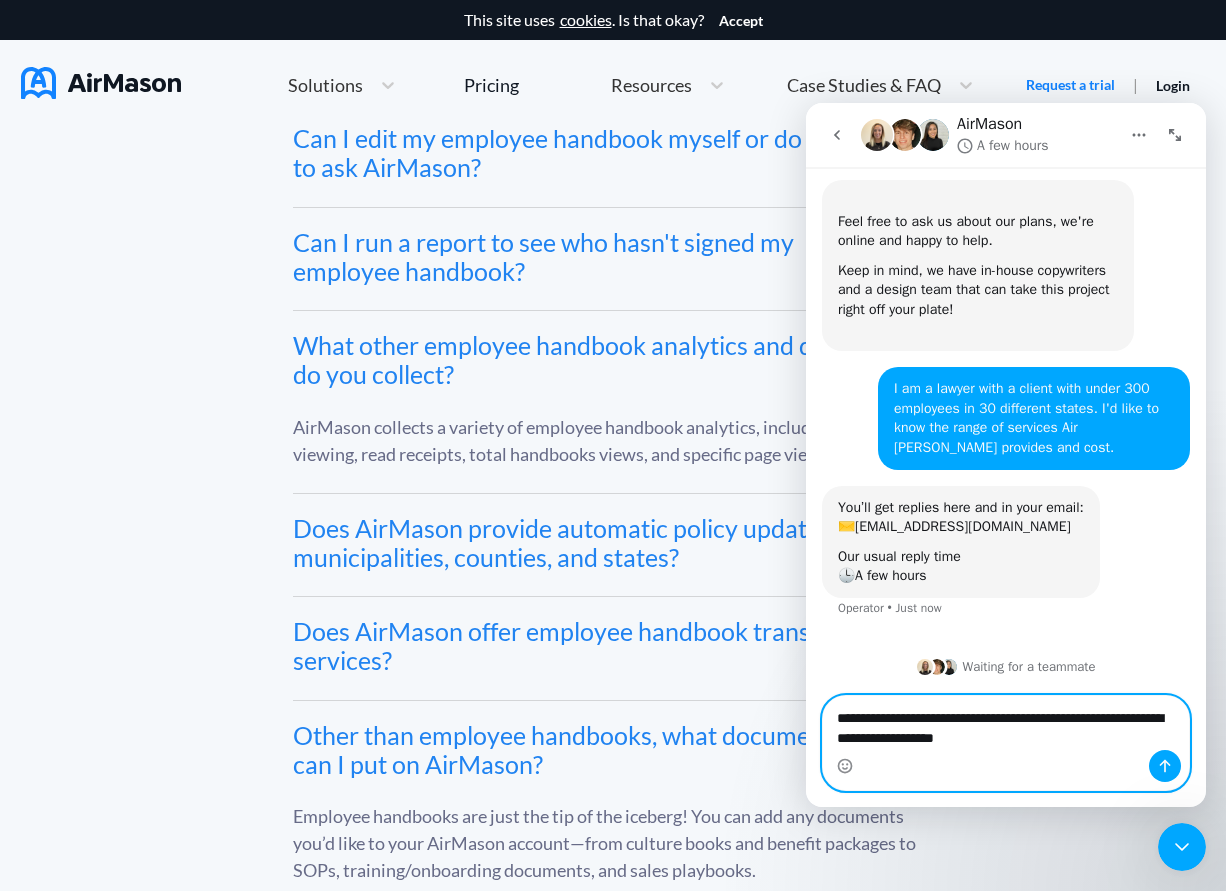 click on "**********" at bounding box center (1006, 723) 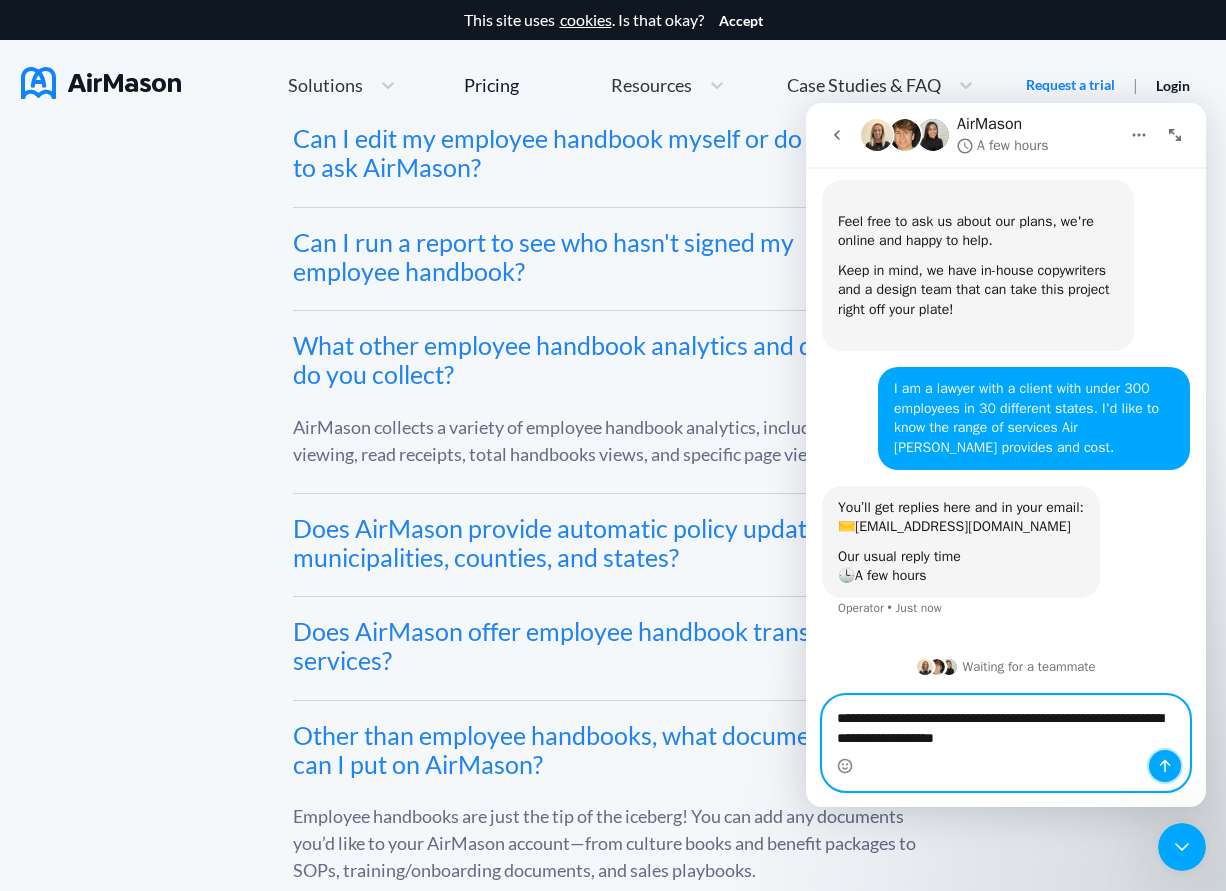 click 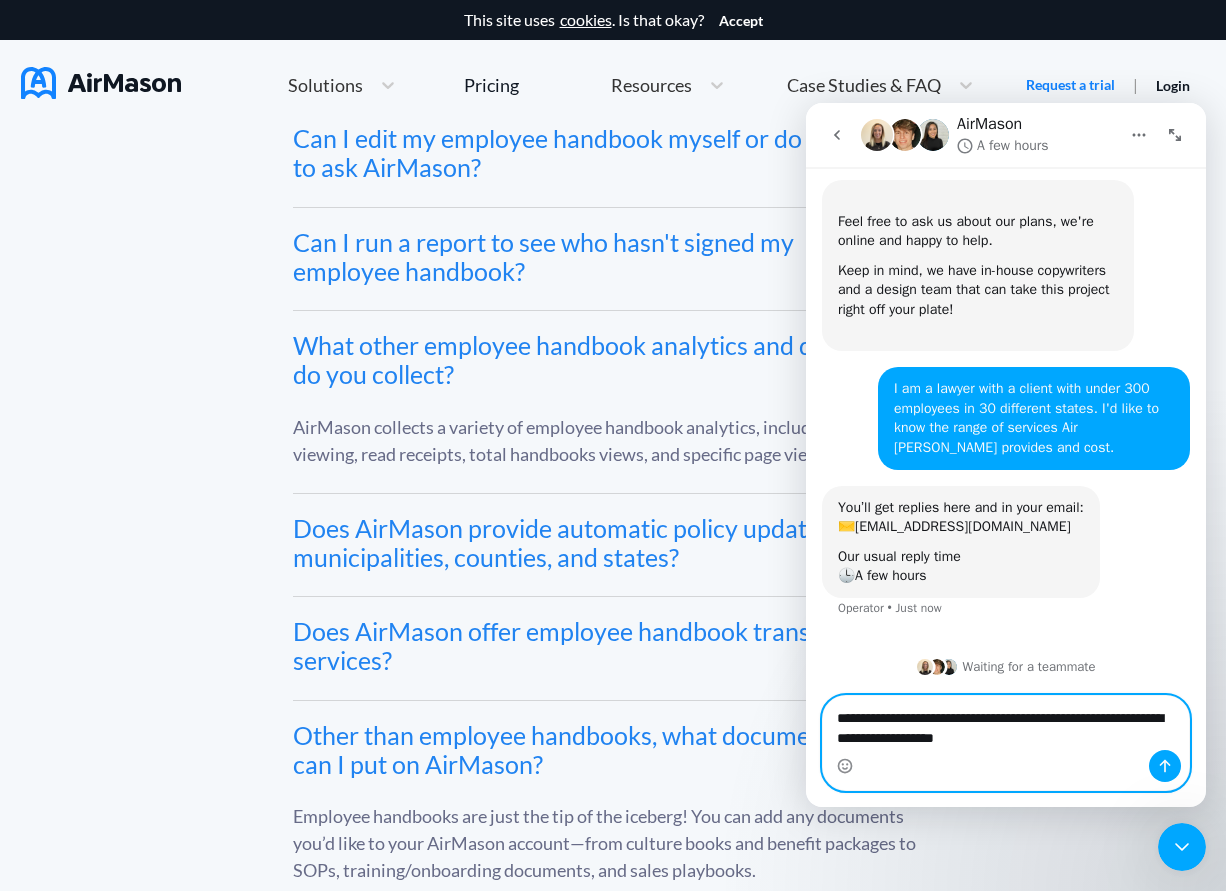 type 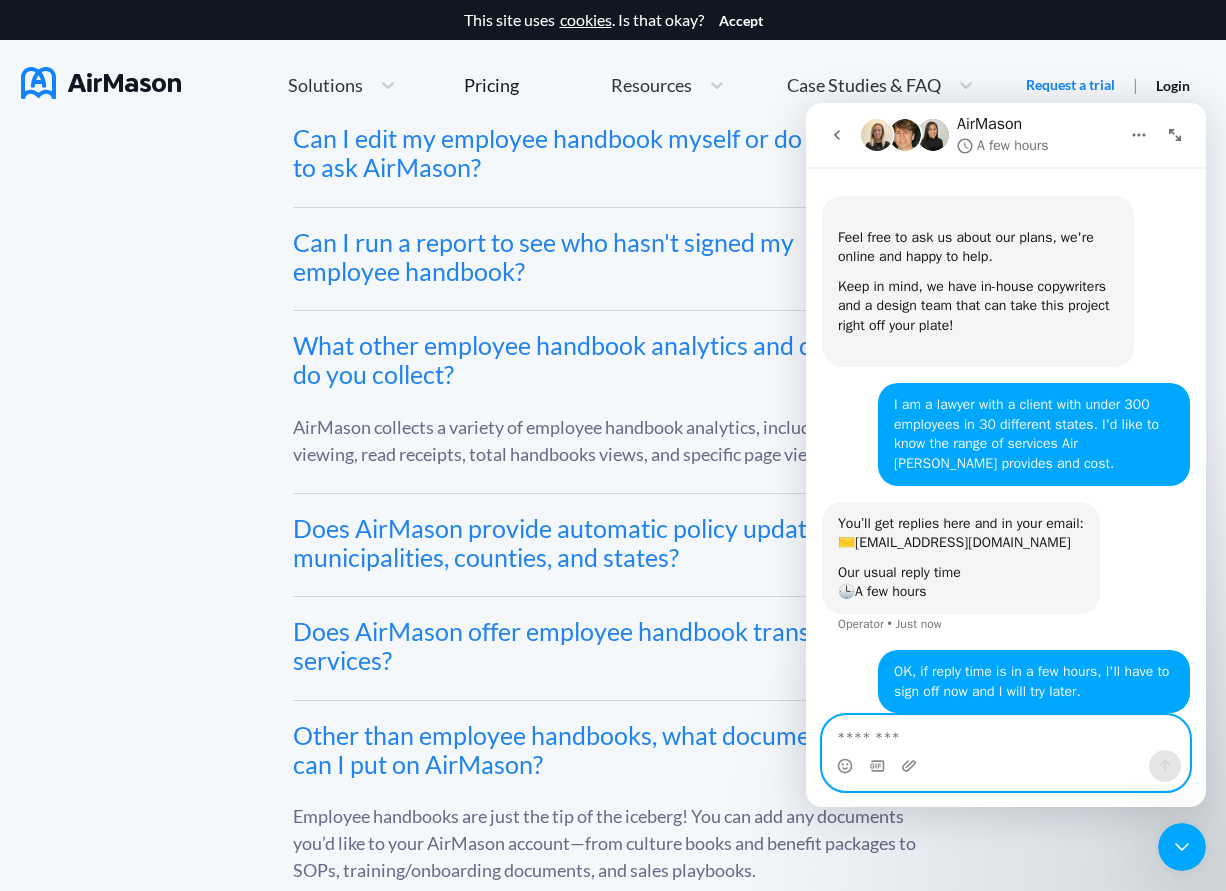scroll, scrollTop: 140, scrollLeft: 0, axis: vertical 